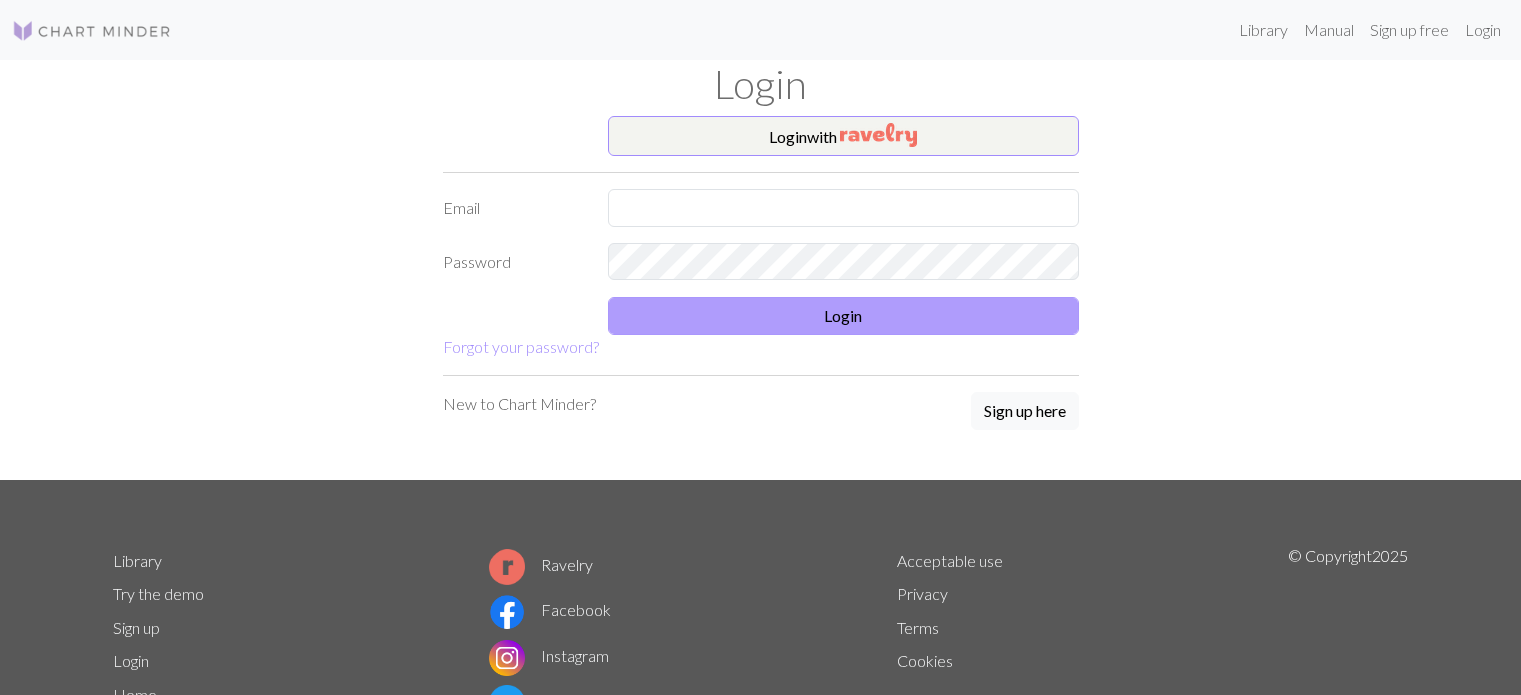 scroll, scrollTop: 0, scrollLeft: 0, axis: both 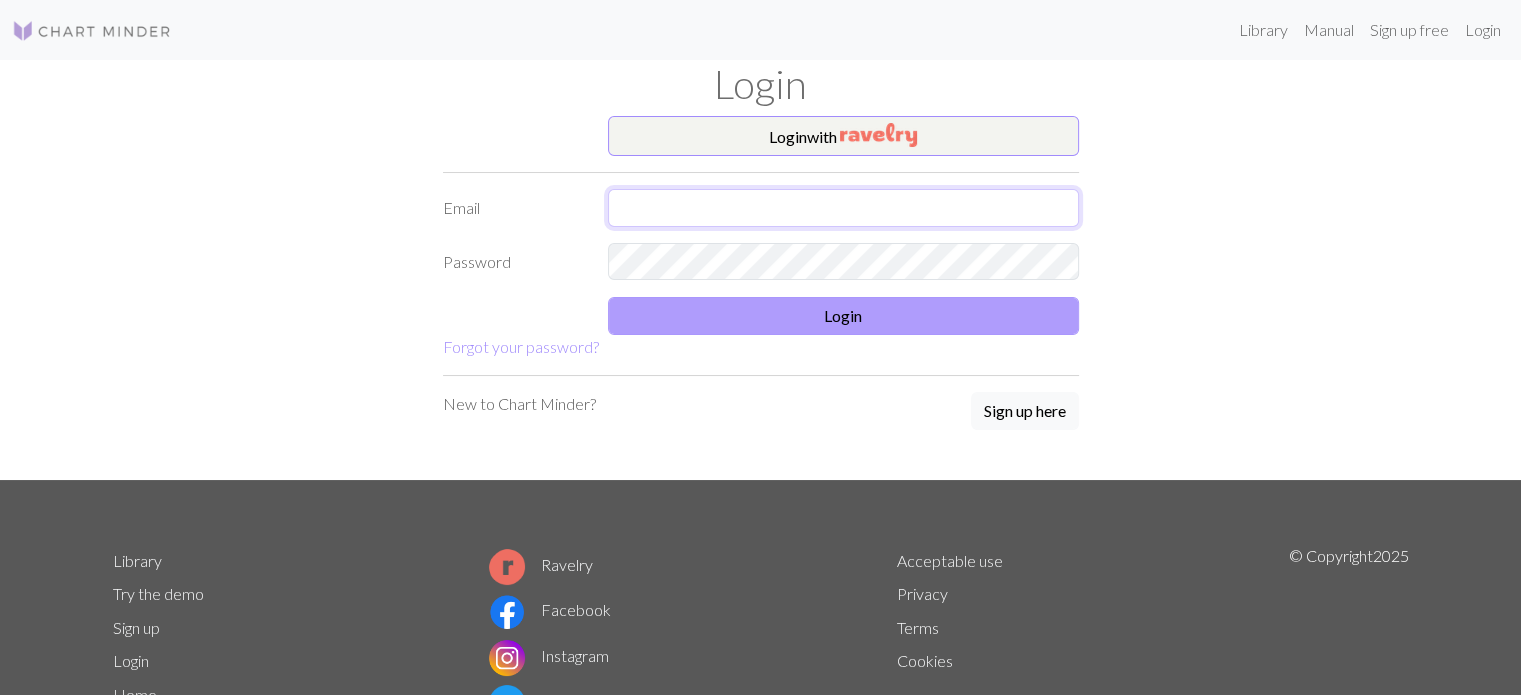type on "[EMAIL]" 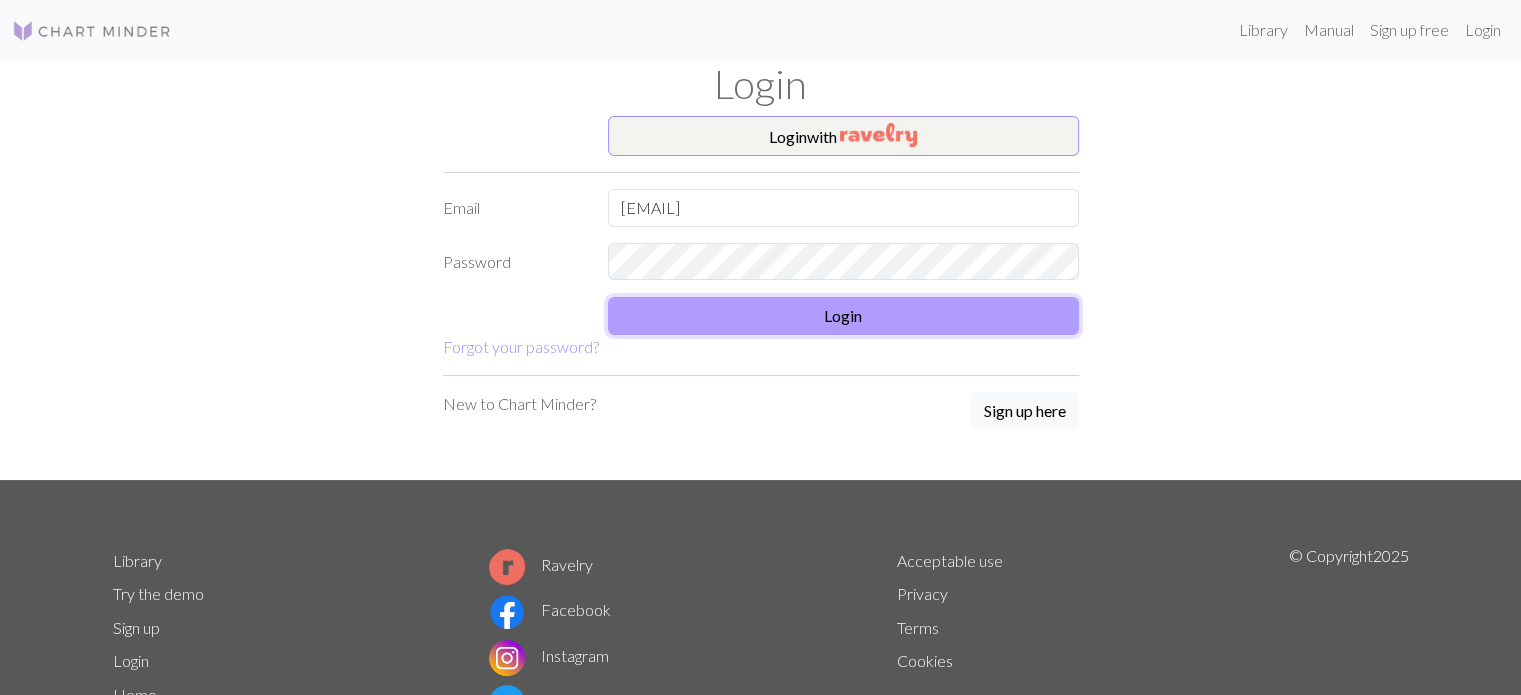 click on "Login" at bounding box center (843, 316) 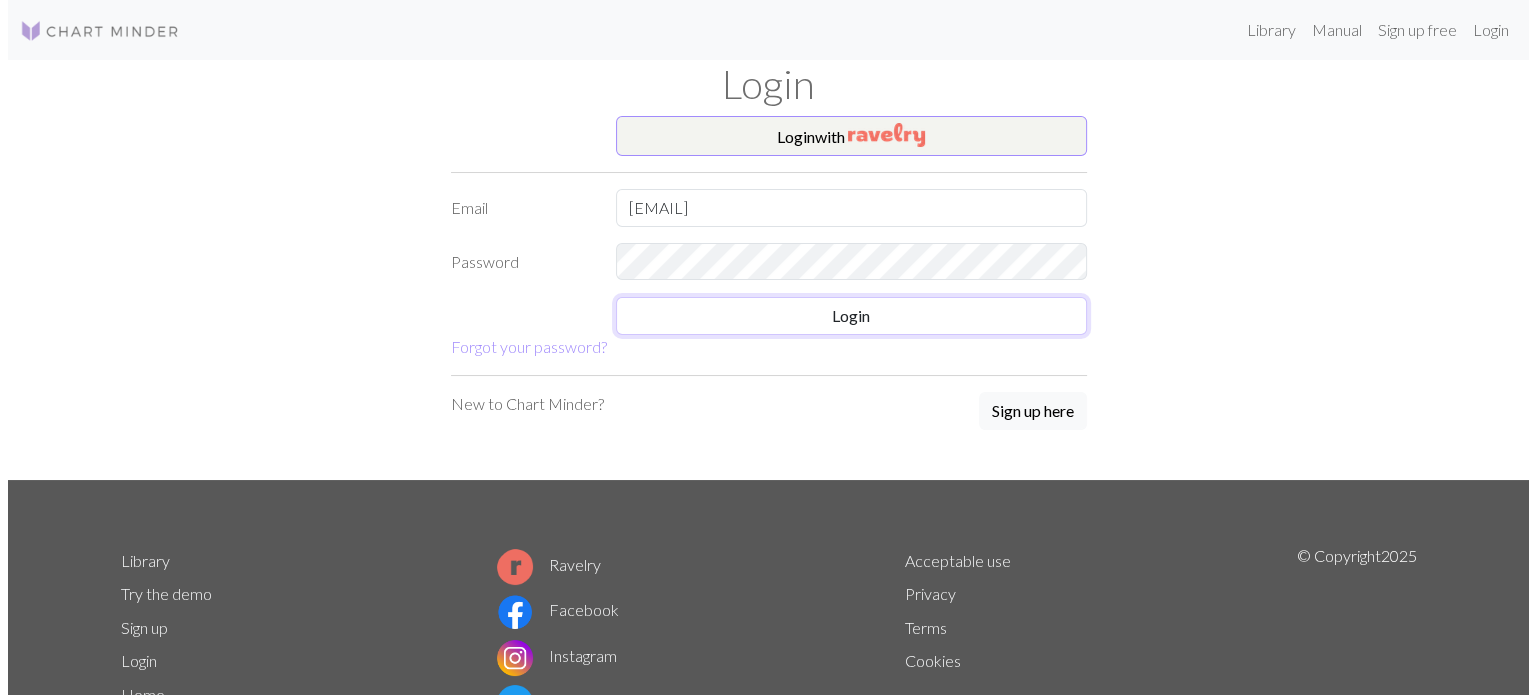 scroll, scrollTop: 0, scrollLeft: 0, axis: both 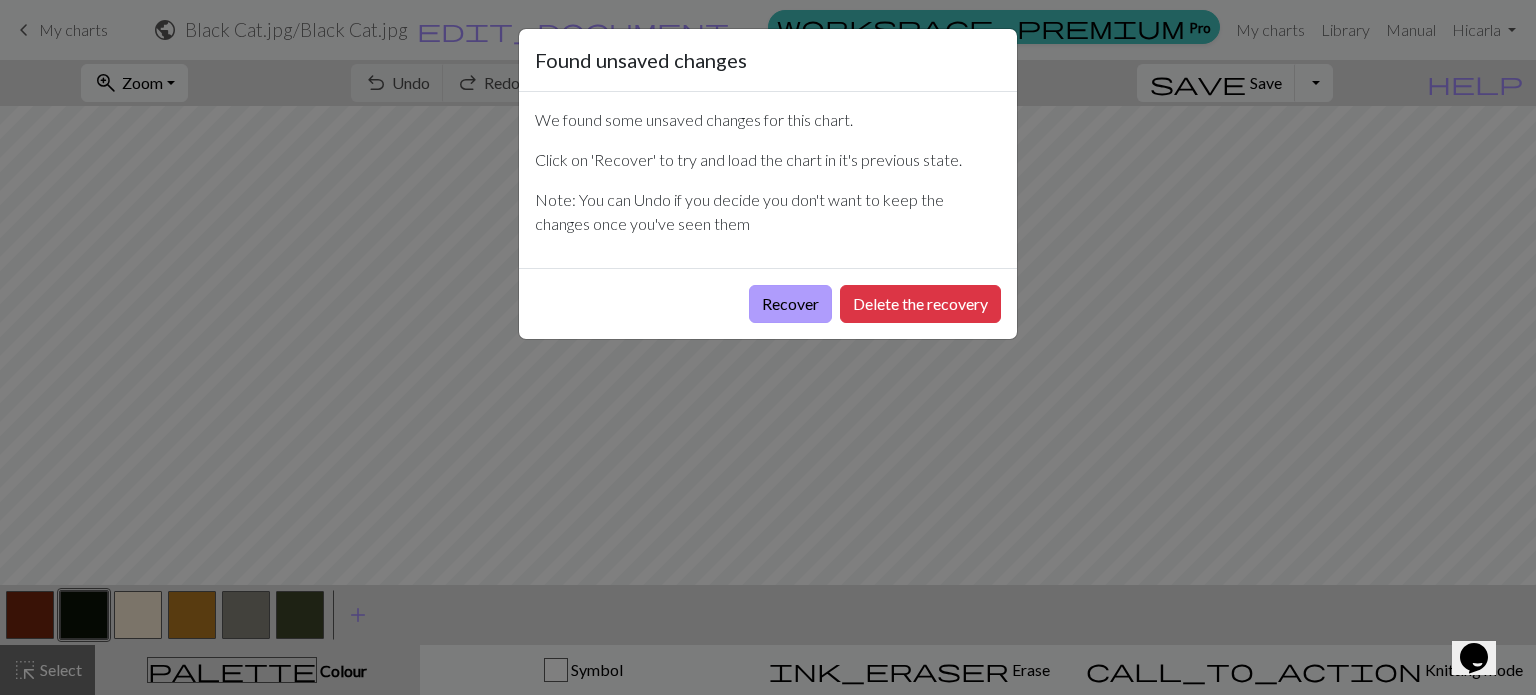 click on "Recover" at bounding box center (790, 304) 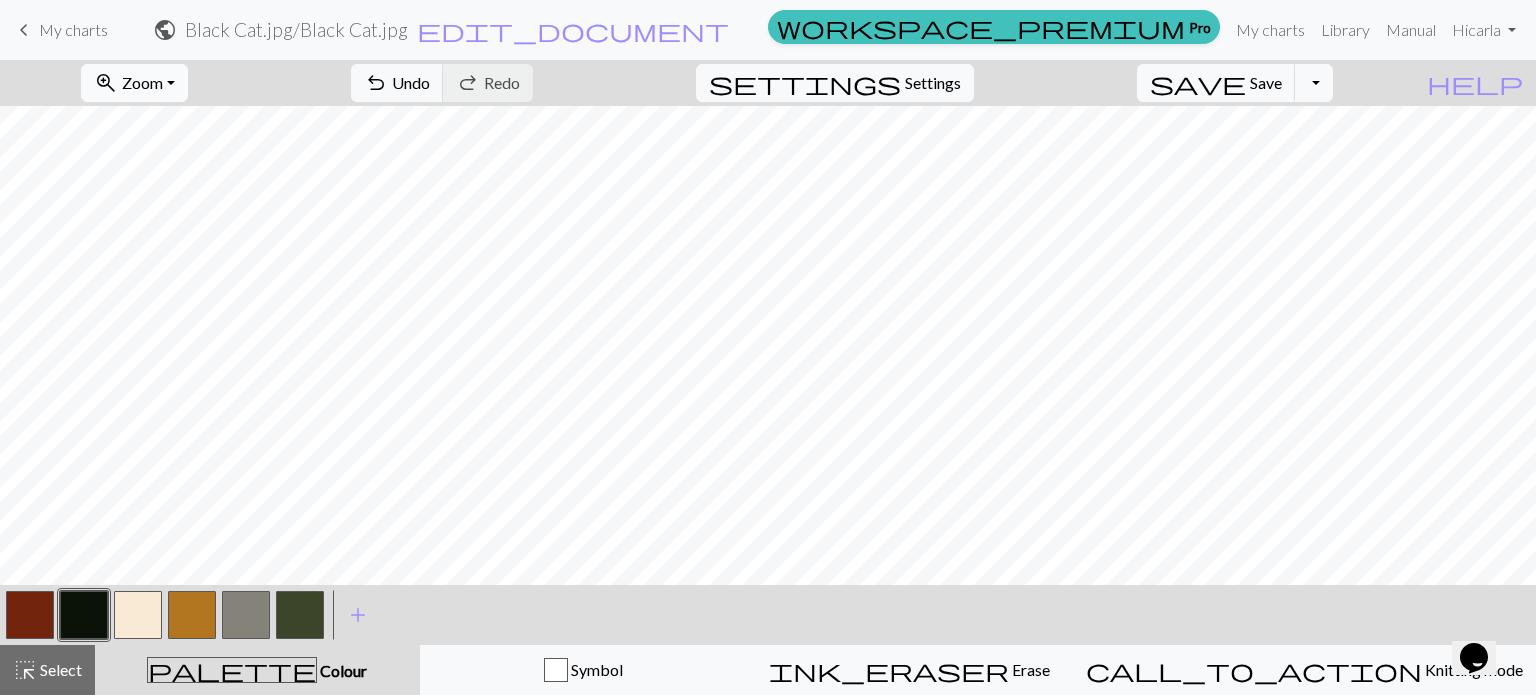 click on "zoom_in Zoom Zoom" at bounding box center (134, 83) 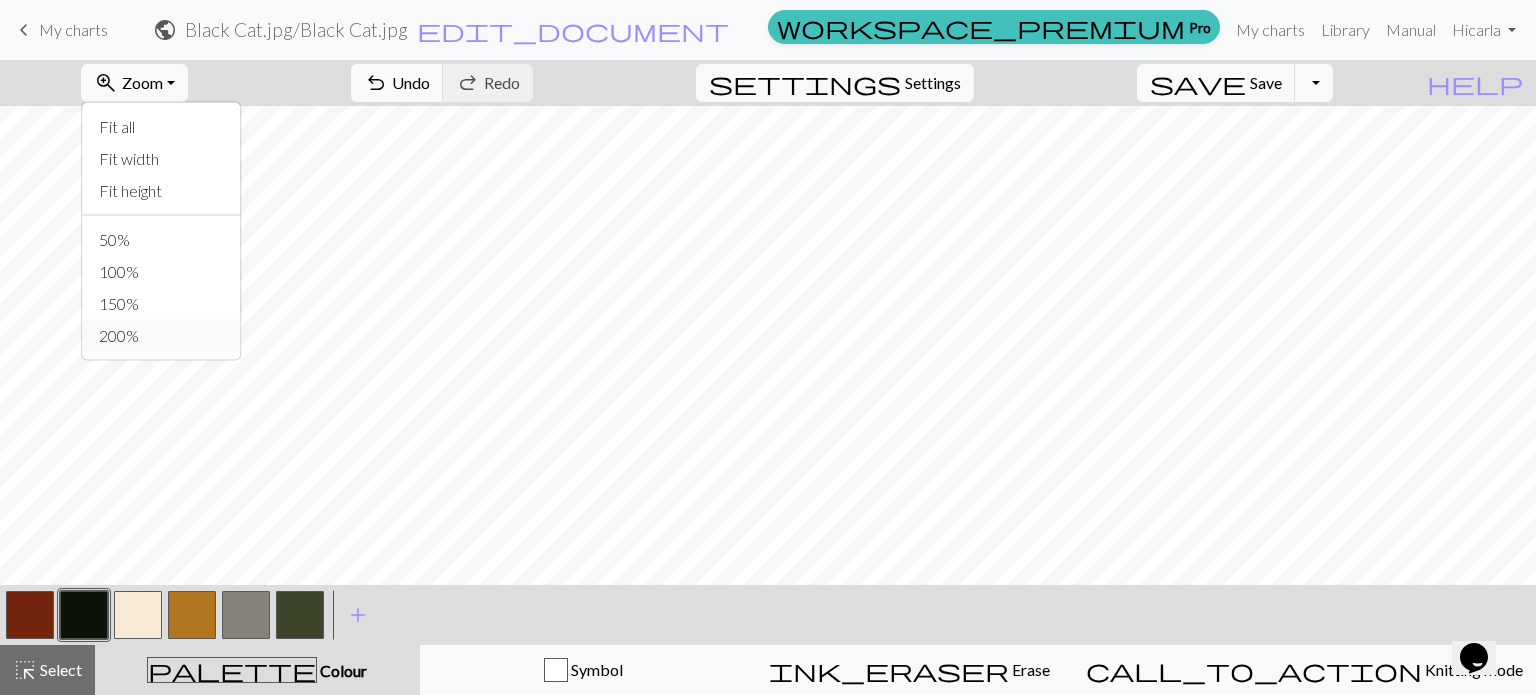 click on "200%" at bounding box center (162, 336) 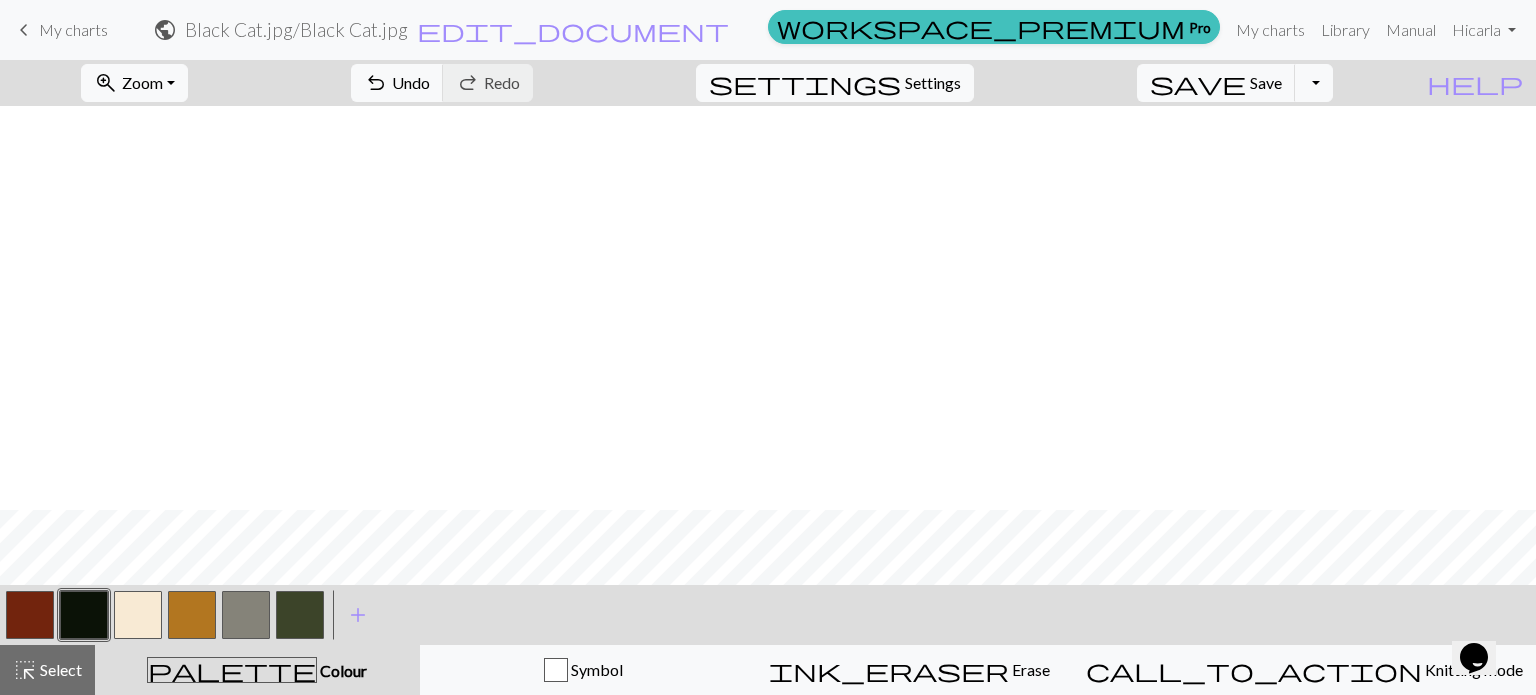 scroll, scrollTop: 2800, scrollLeft: 0, axis: vertical 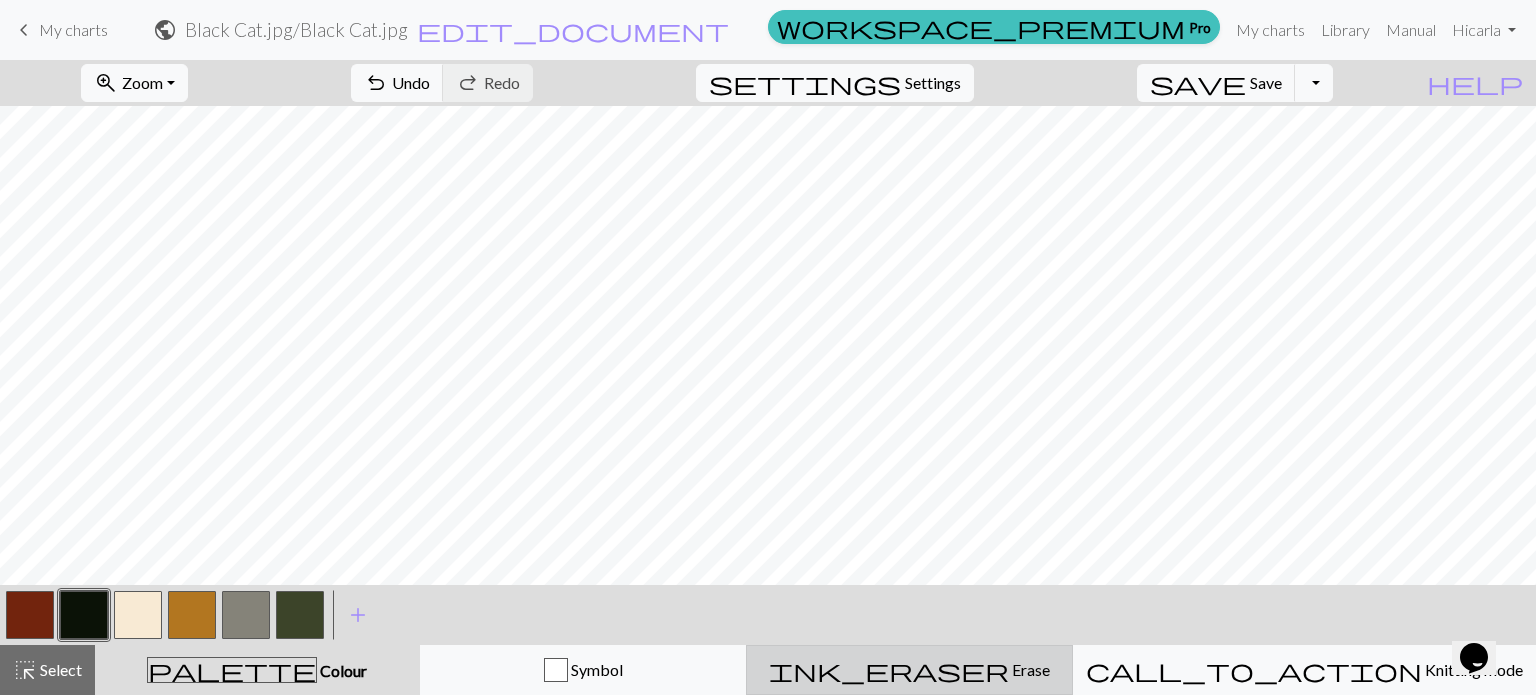 click on "ink_eraser   Erase   Erase" at bounding box center (909, 670) 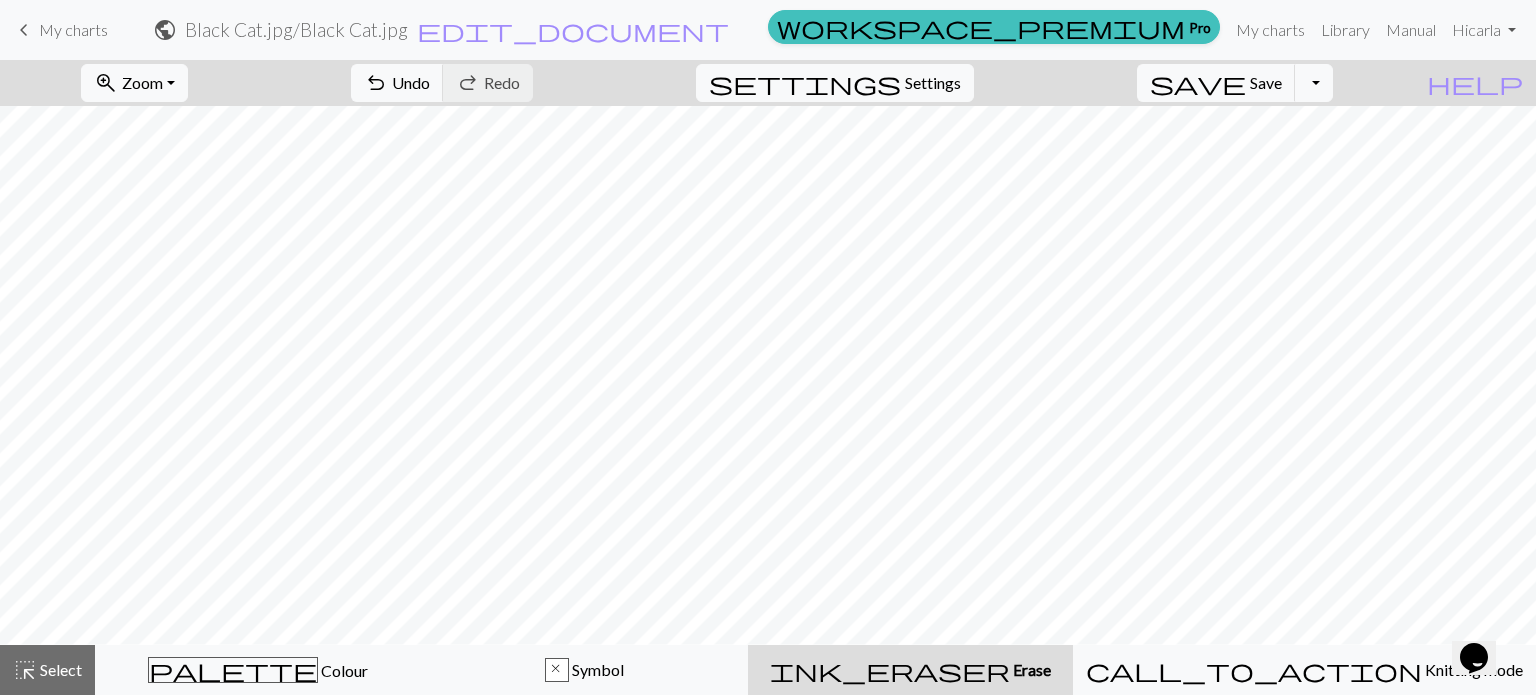 scroll, scrollTop: 3500, scrollLeft: 0, axis: vertical 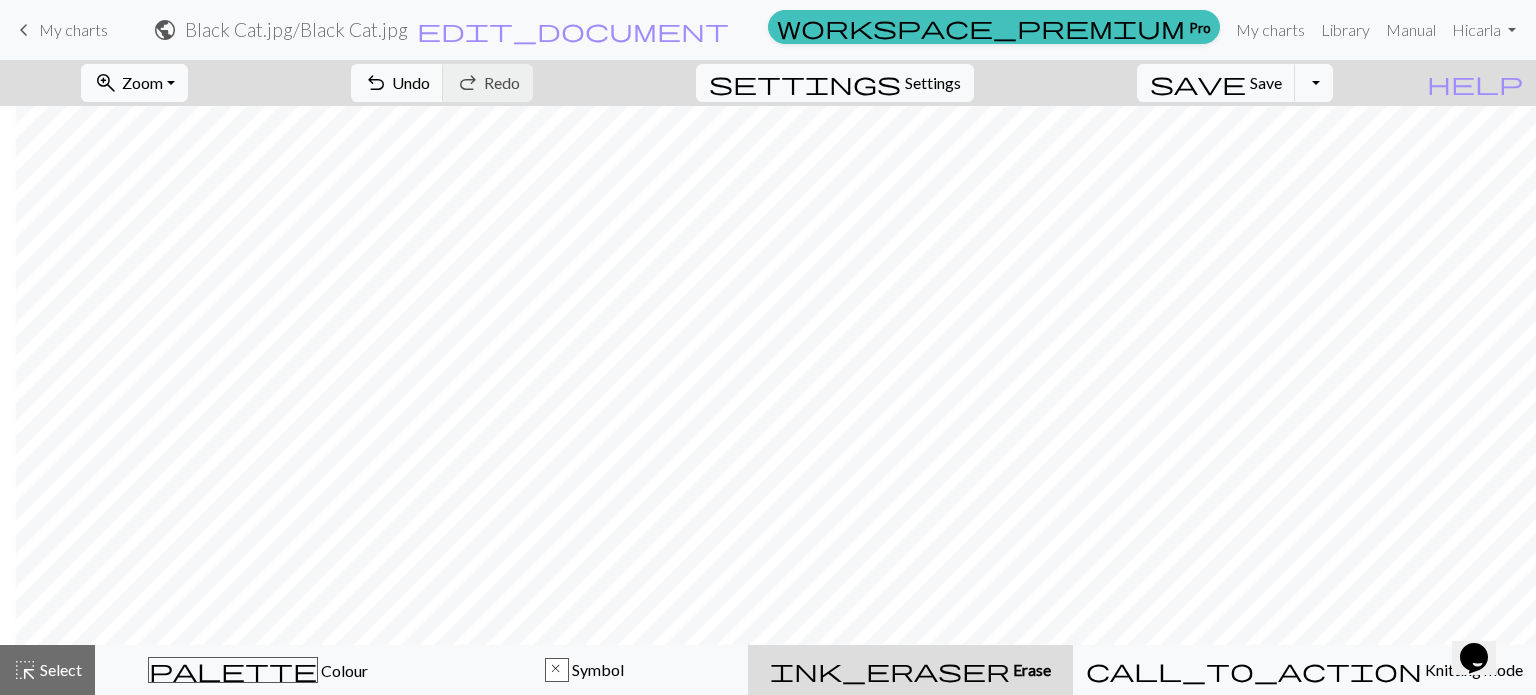 click on "Zoom" at bounding box center [142, 82] 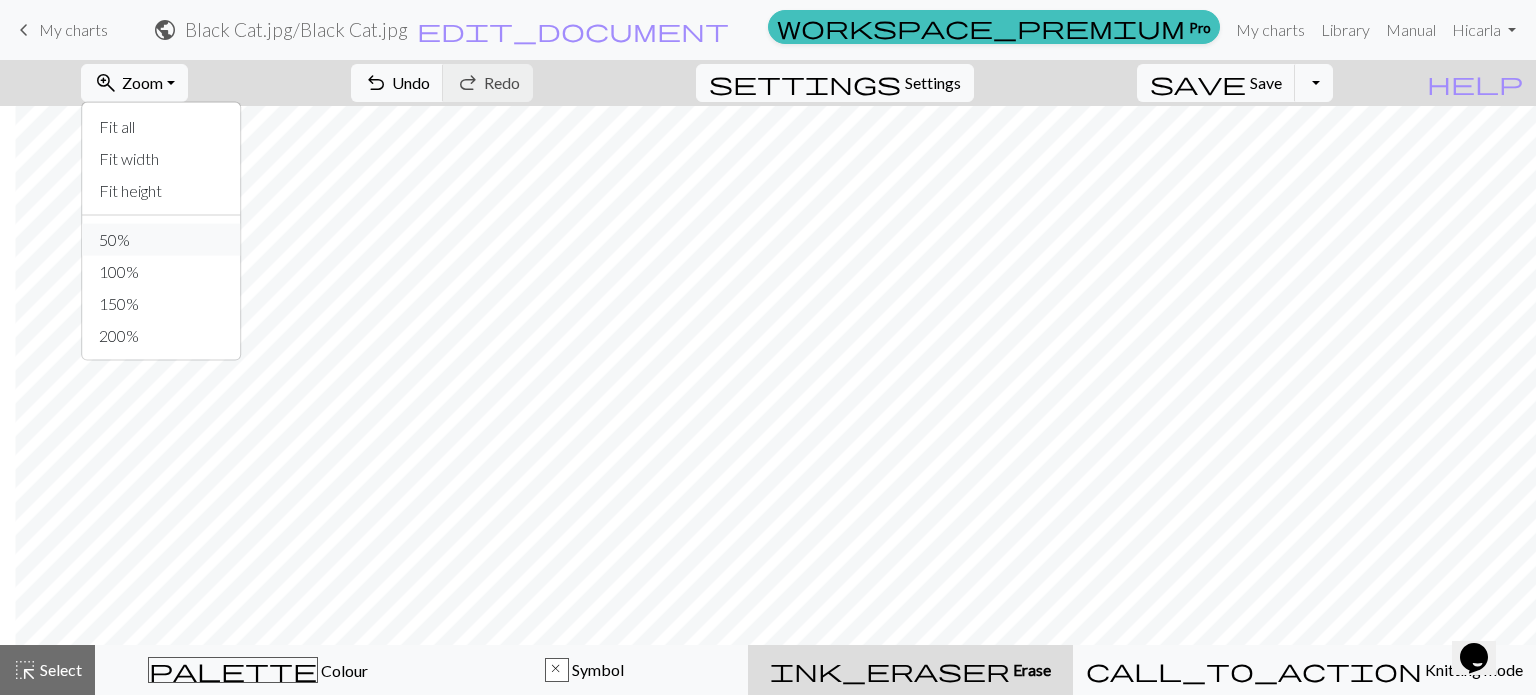 click on "50%" at bounding box center [162, 240] 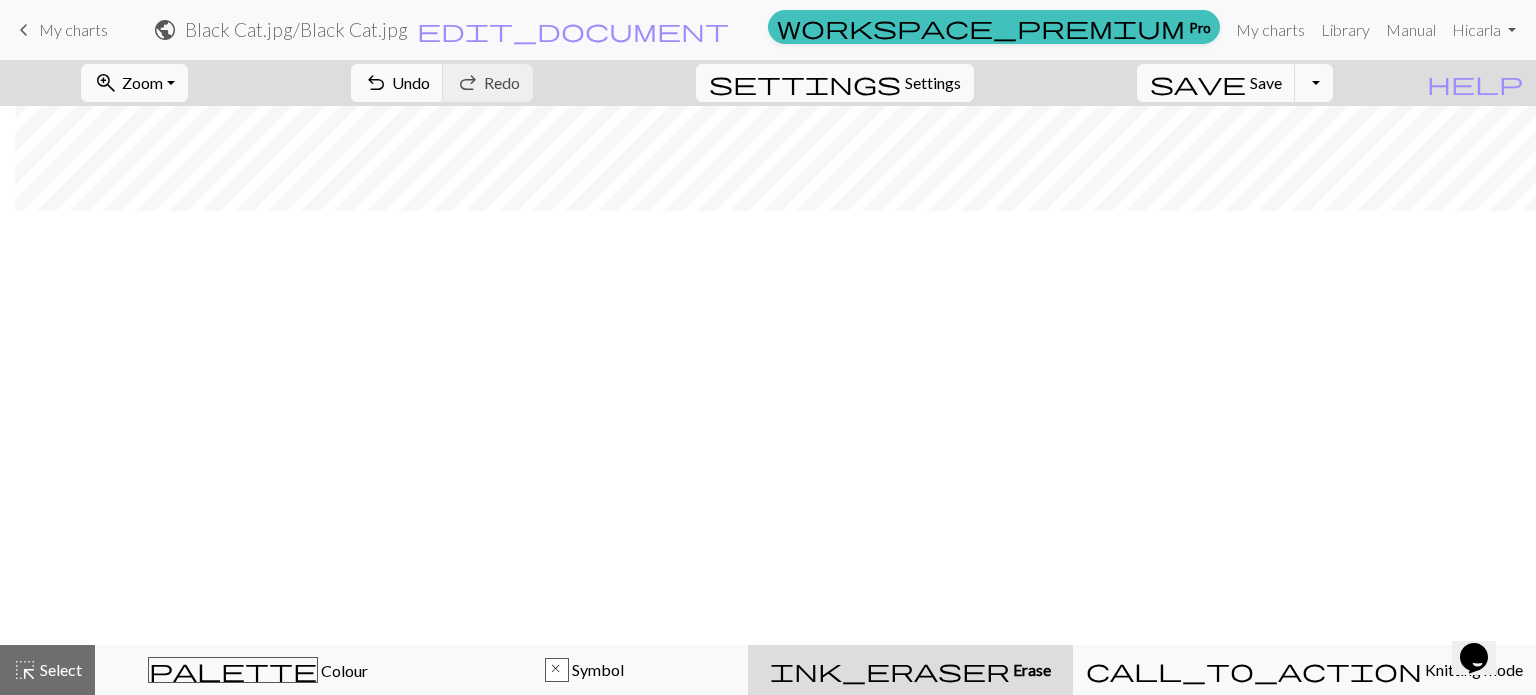 scroll, scrollTop: 600, scrollLeft: 349, axis: both 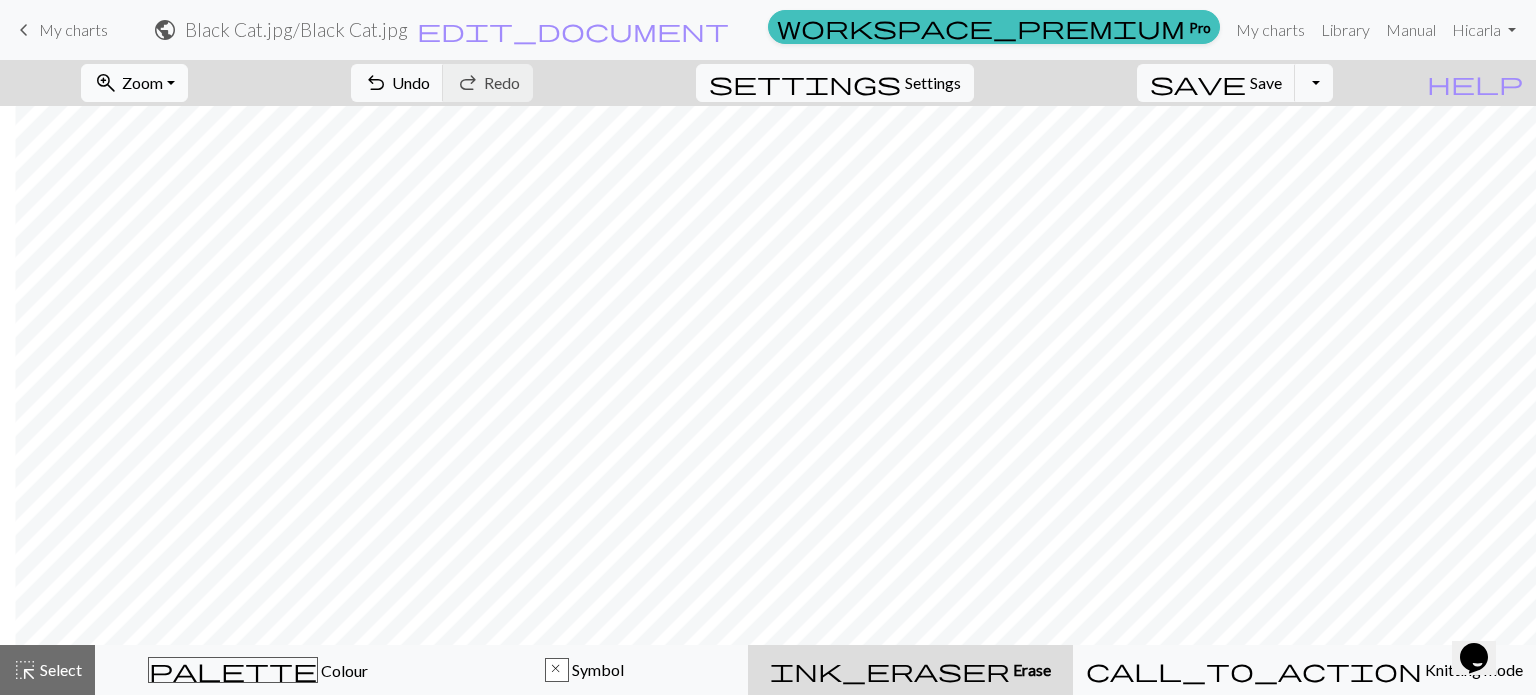click on "zoom_in" at bounding box center [106, 83] 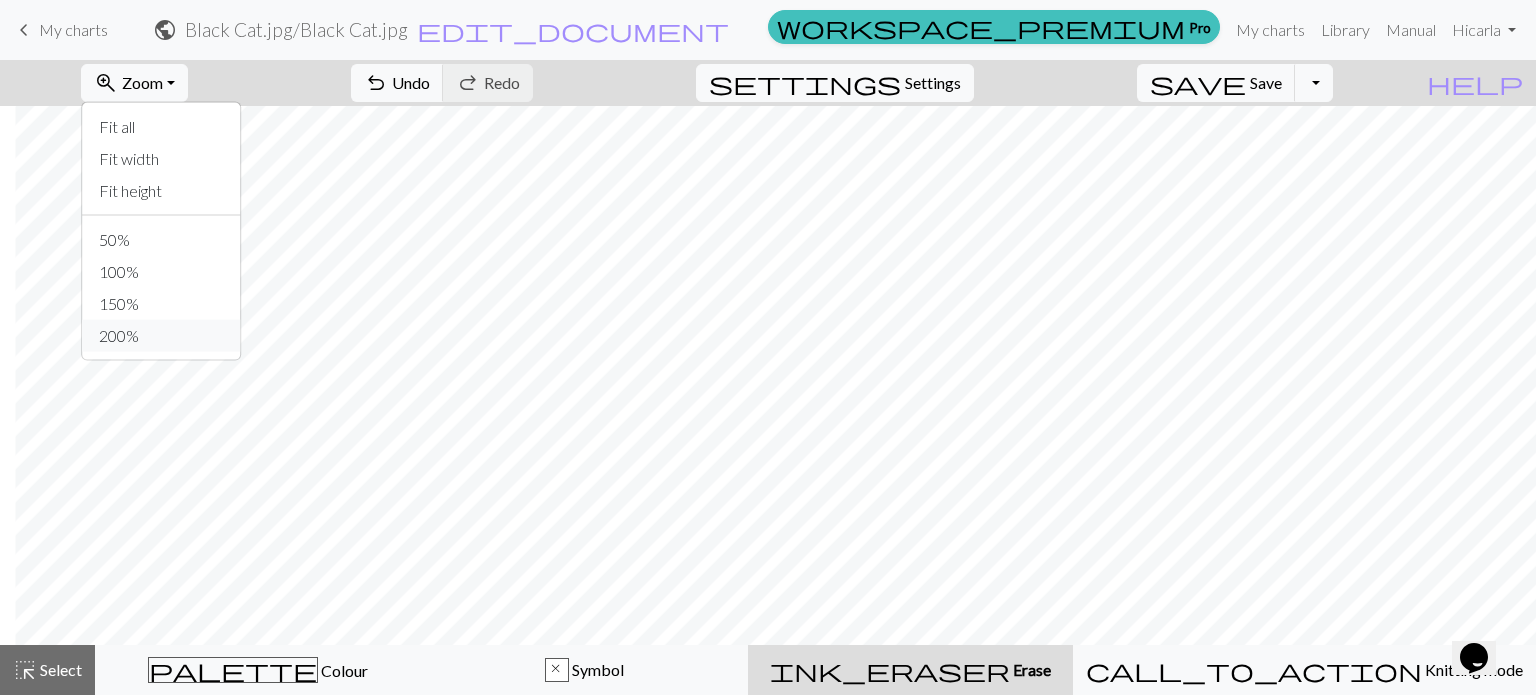 click on "200%" at bounding box center (162, 336) 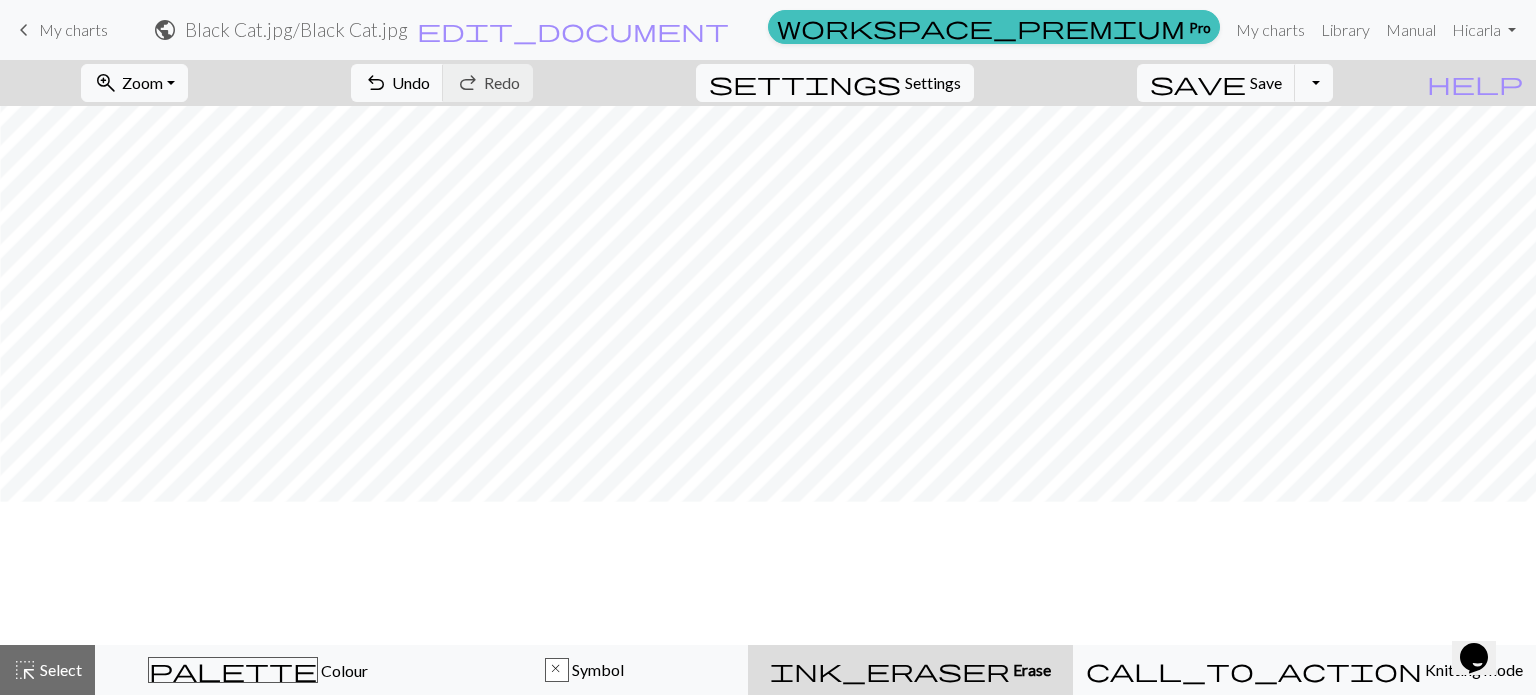 scroll, scrollTop: 3500, scrollLeft: 349, axis: both 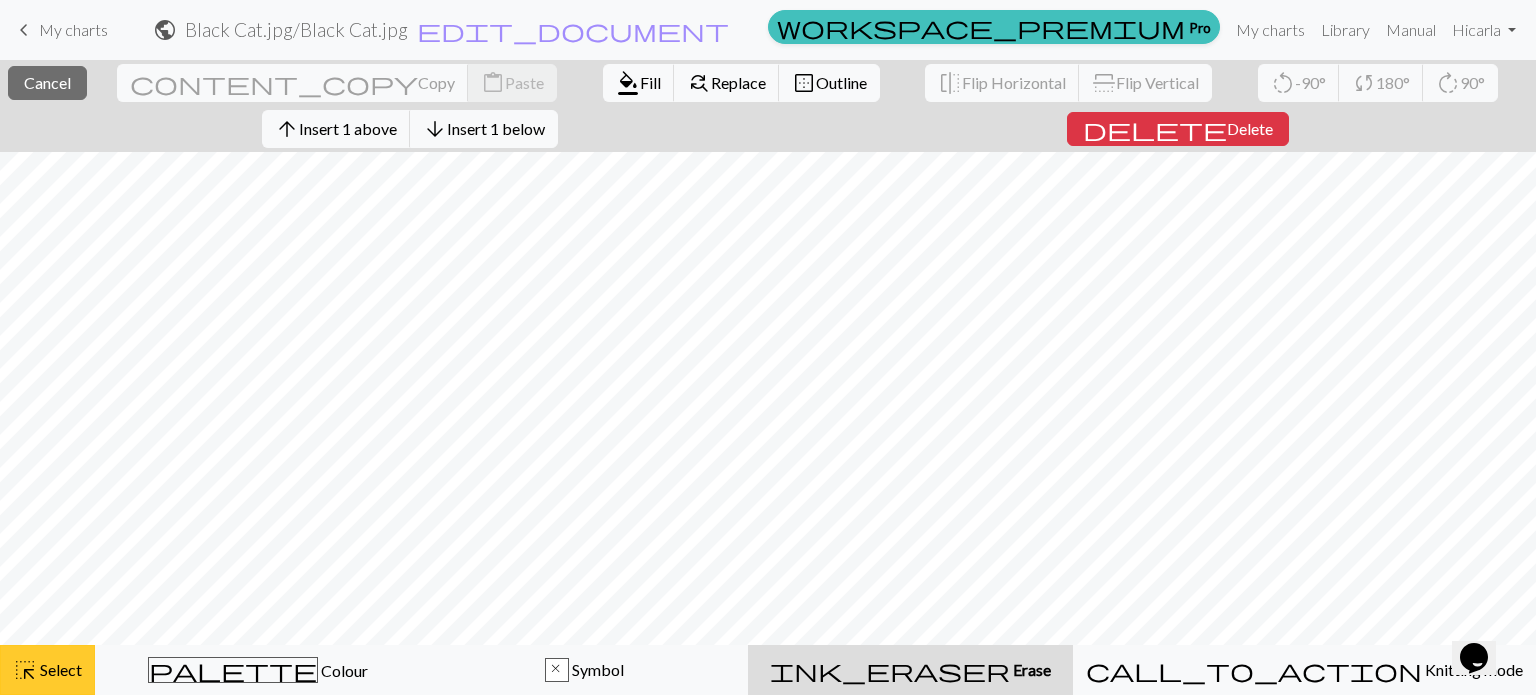 click on "Select" at bounding box center [59, 669] 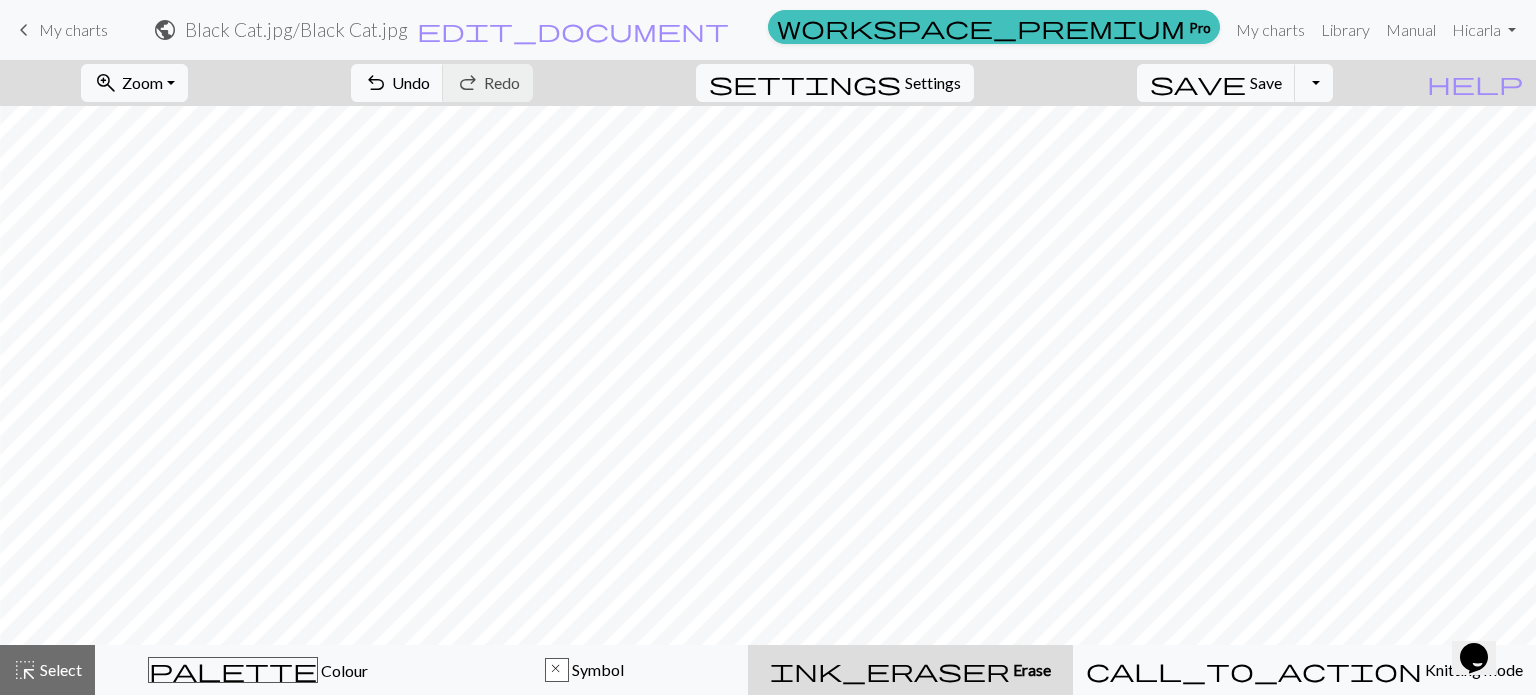 scroll, scrollTop: 3500, scrollLeft: 5106, axis: both 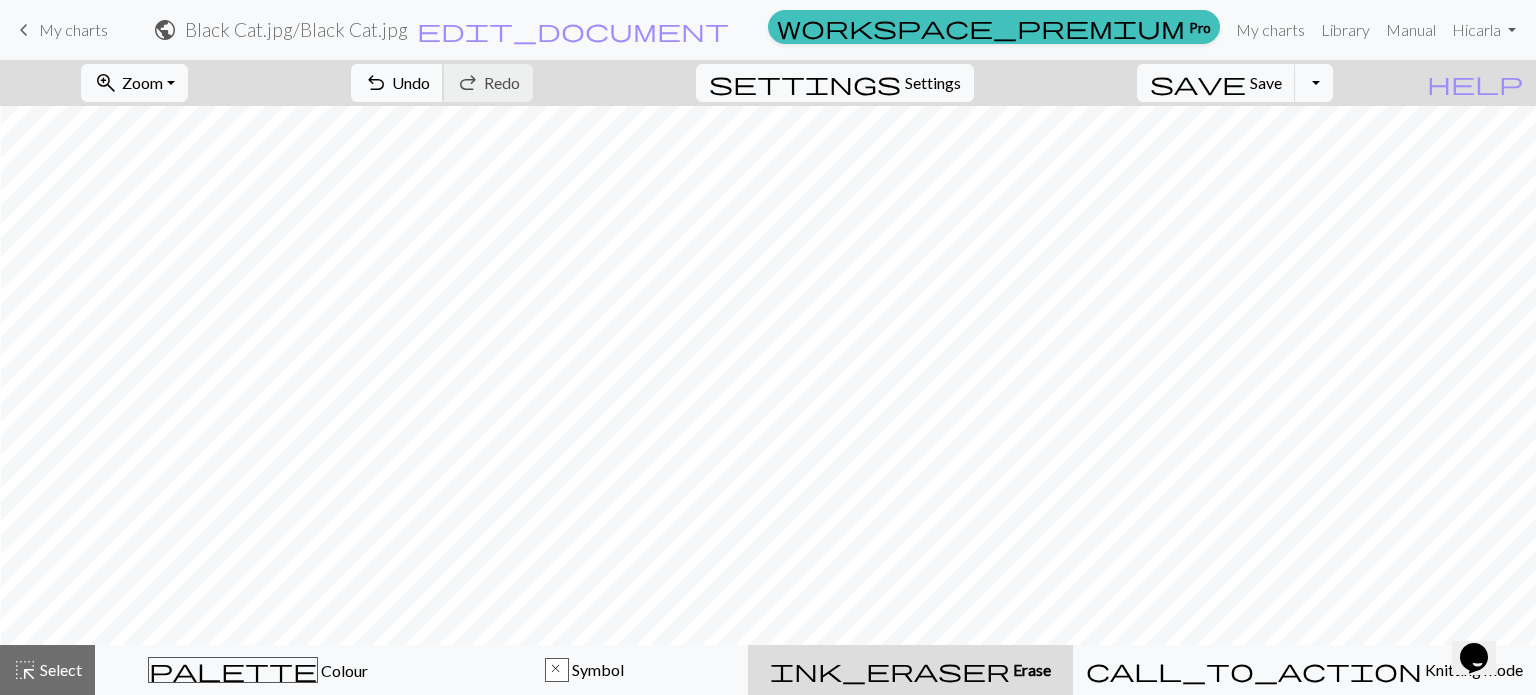 click on "undo" at bounding box center (376, 83) 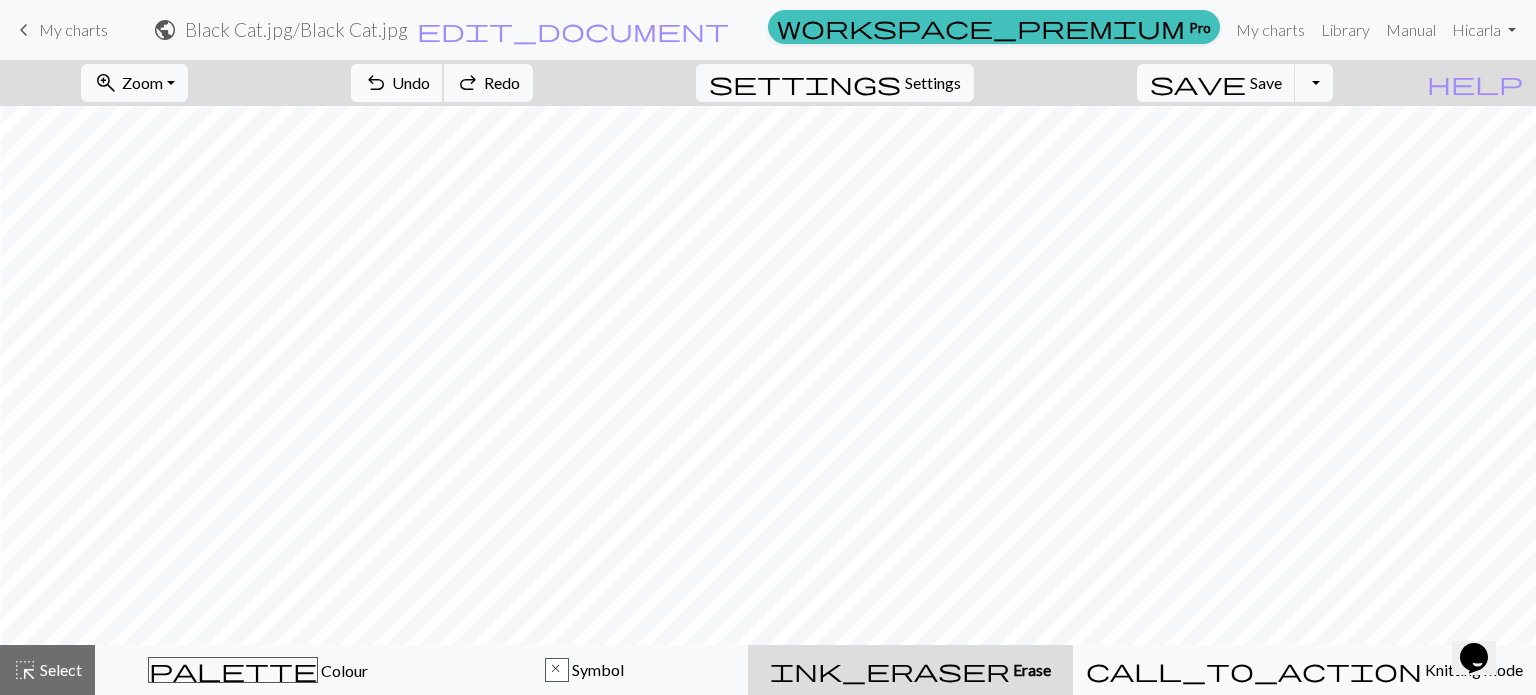 click on "undo" at bounding box center [376, 83] 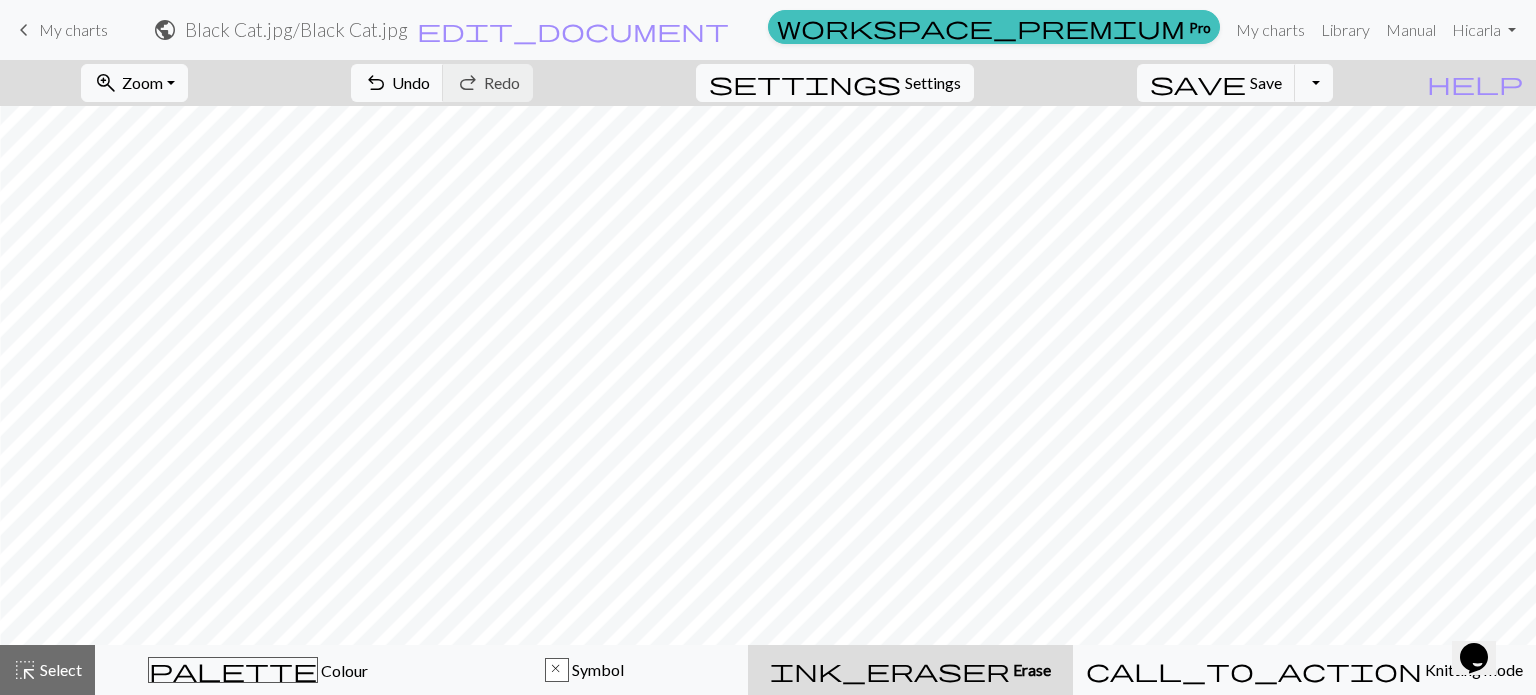 scroll, scrollTop: 3500, scrollLeft: 4212, axis: both 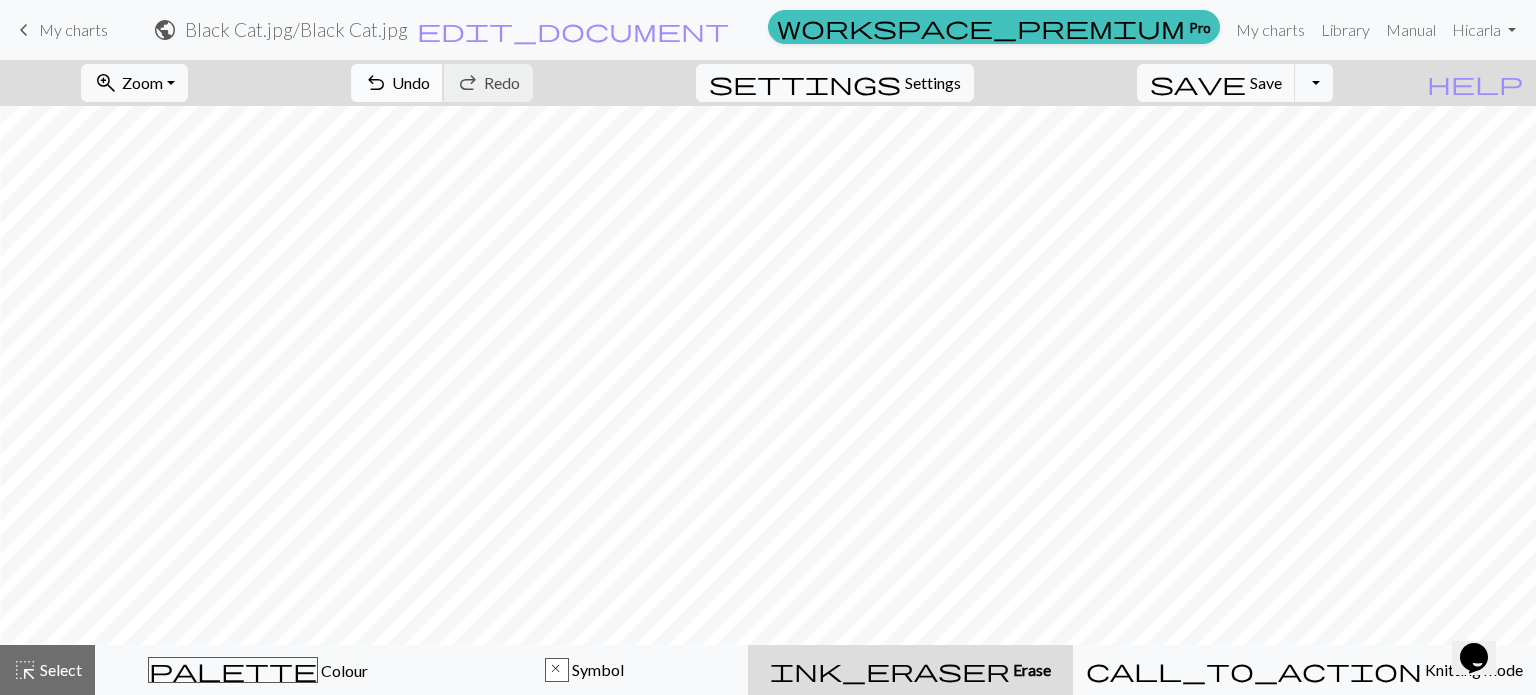 click on "Undo" at bounding box center [411, 82] 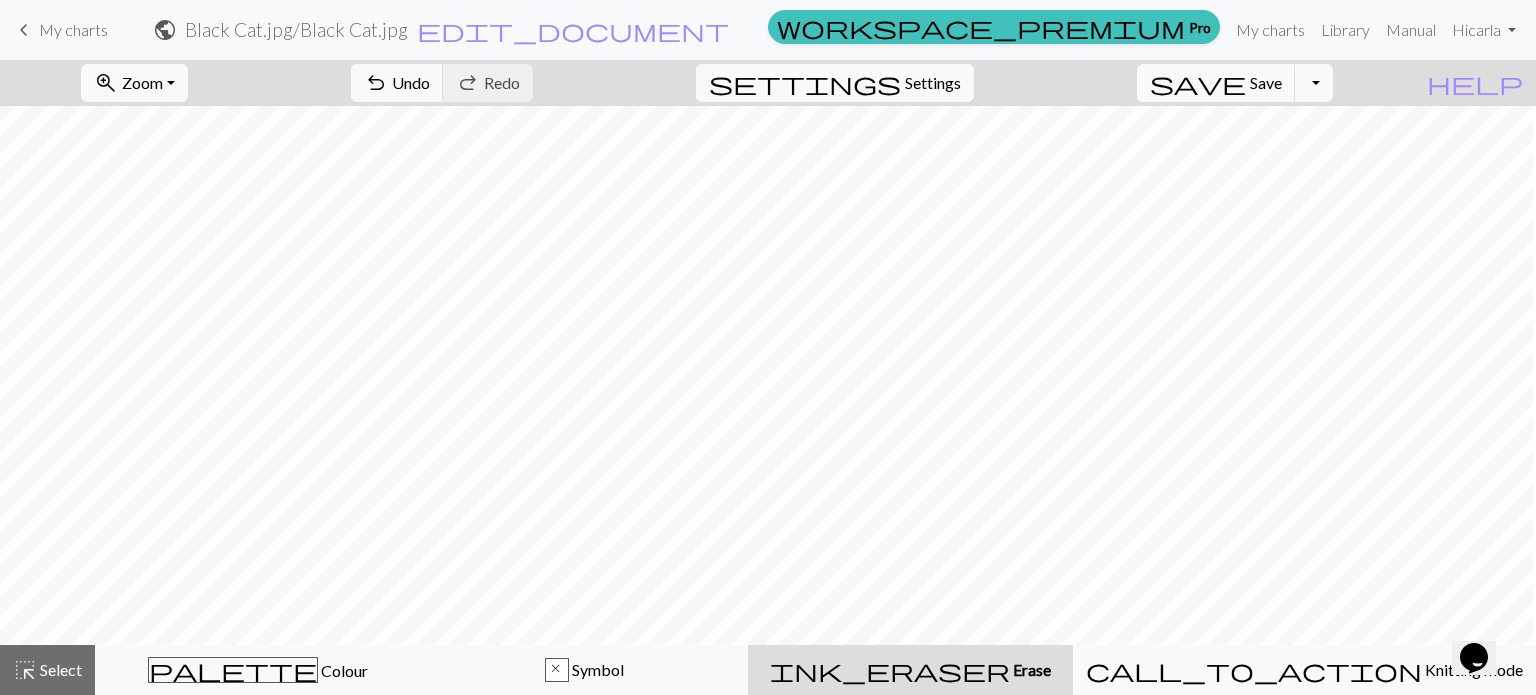 scroll, scrollTop: 3500, scrollLeft: 1877, axis: both 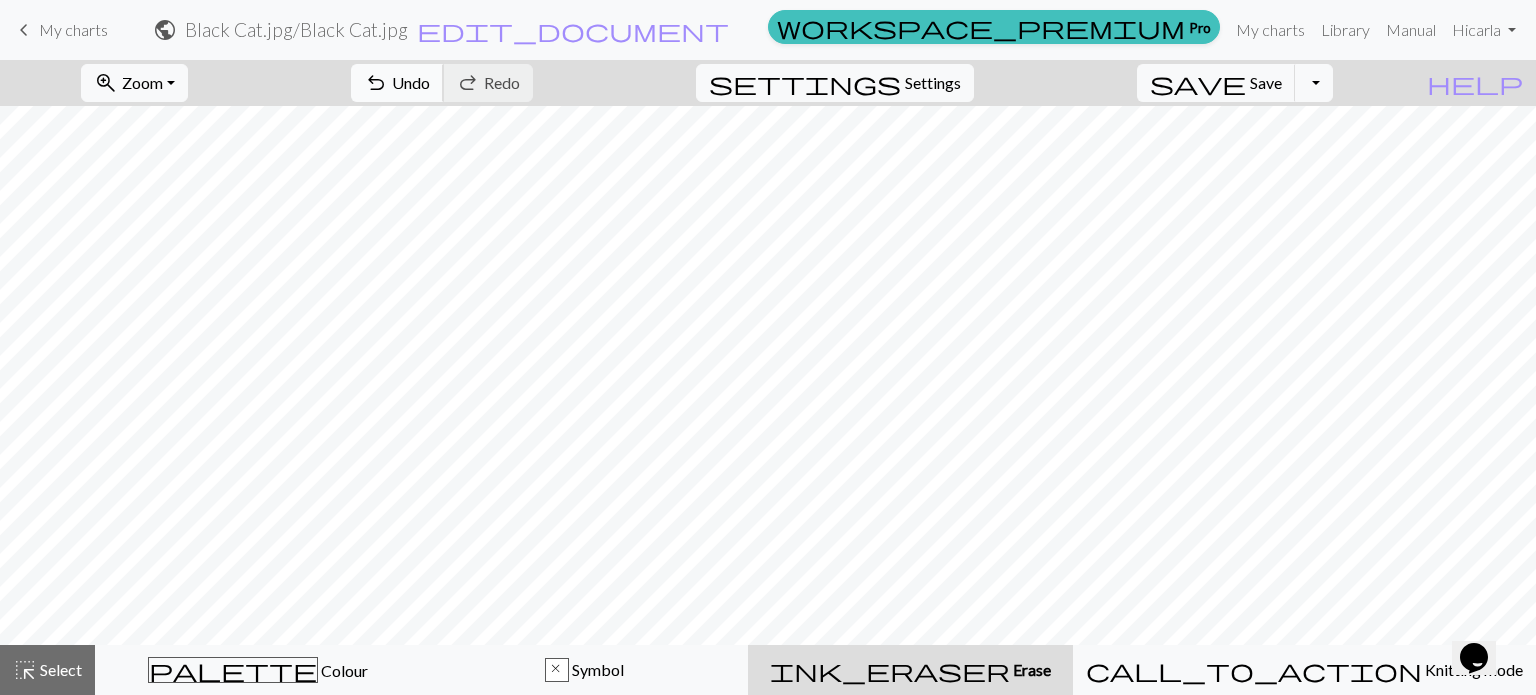 click on "undo Undo Undo" at bounding box center (397, 83) 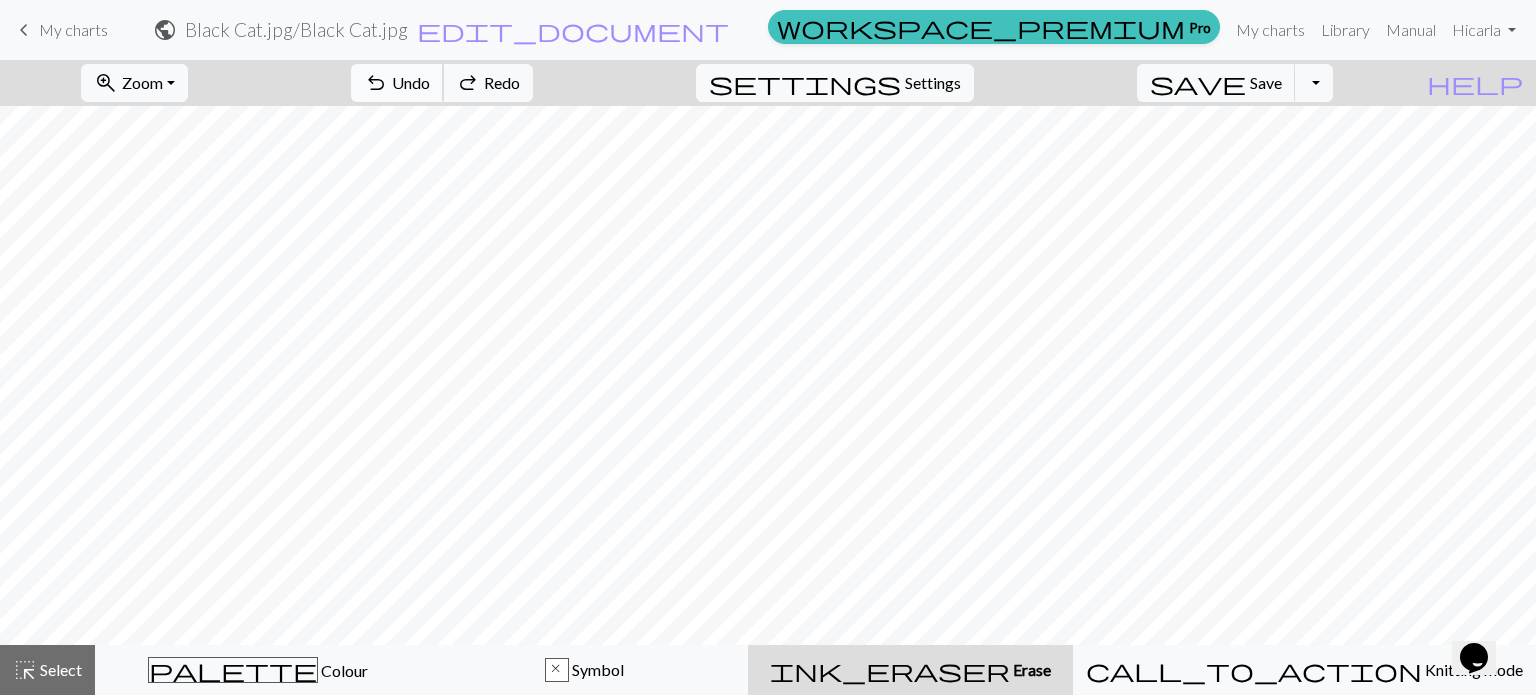click on "undo Undo Undo" at bounding box center [397, 83] 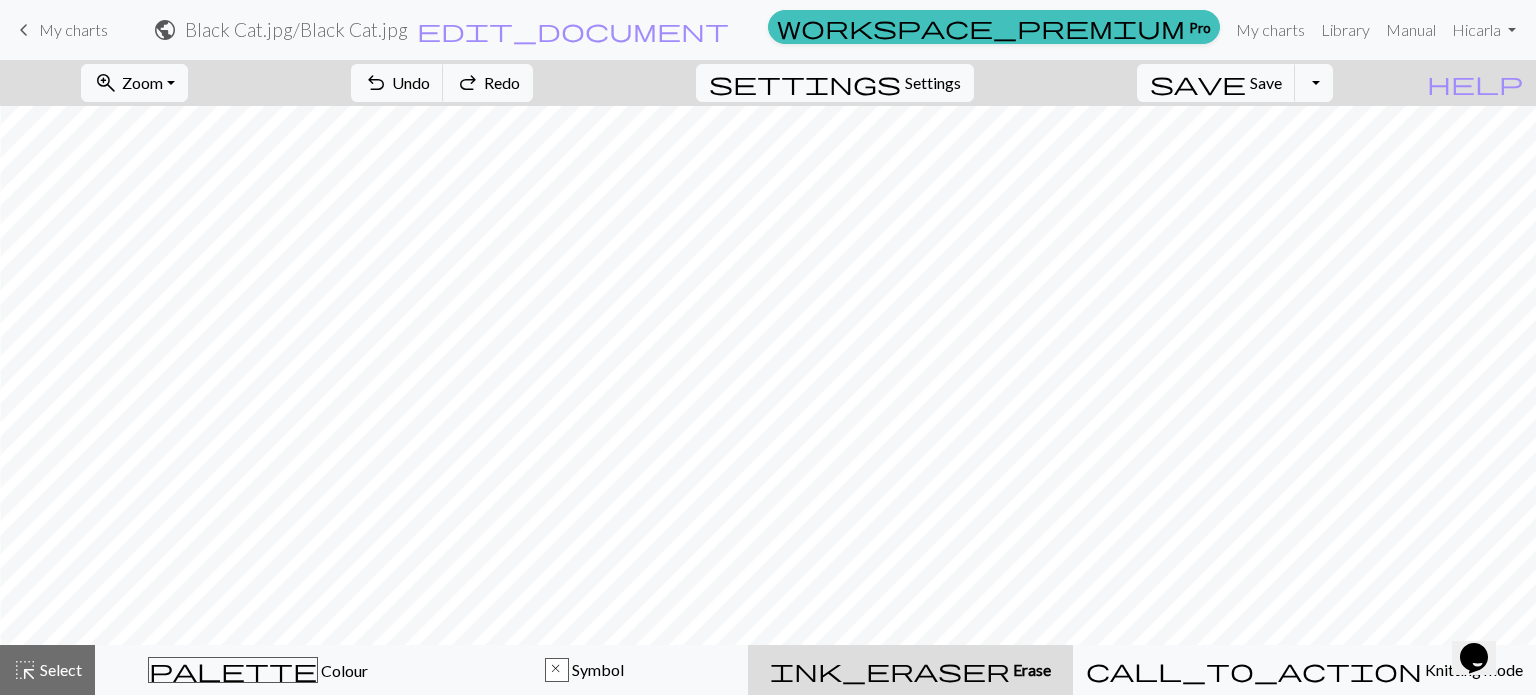 scroll, scrollTop: 3500, scrollLeft: 1888, axis: both 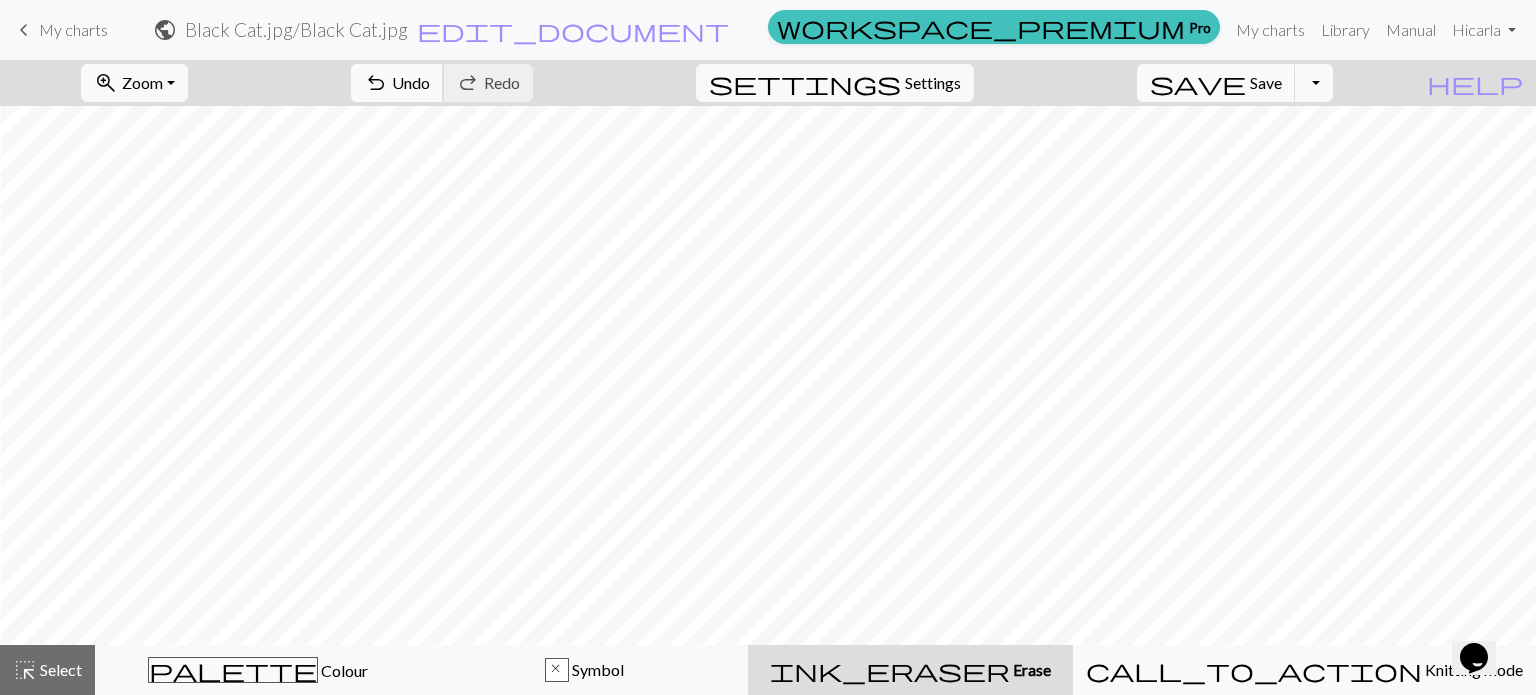 click on "undo Undo Undo" at bounding box center [397, 83] 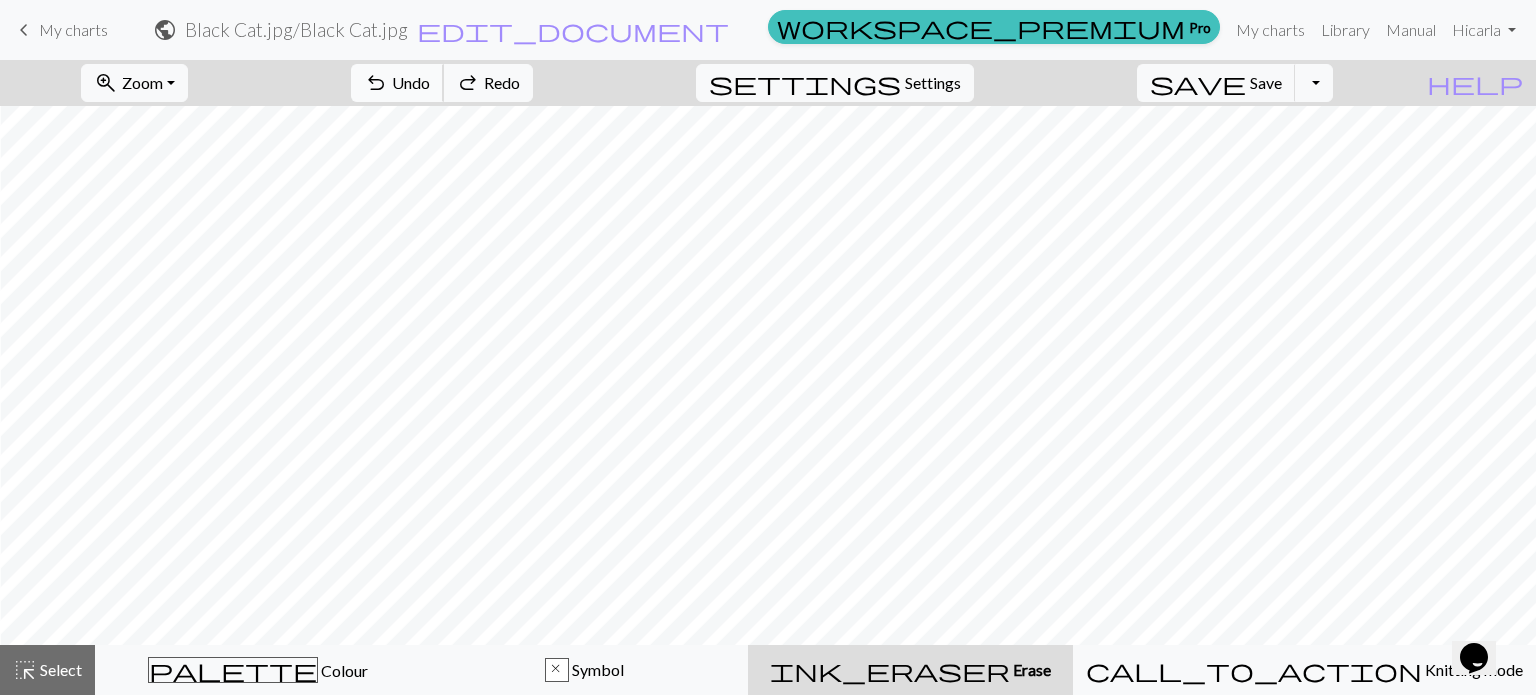 click on "undo Undo Undo" at bounding box center [397, 83] 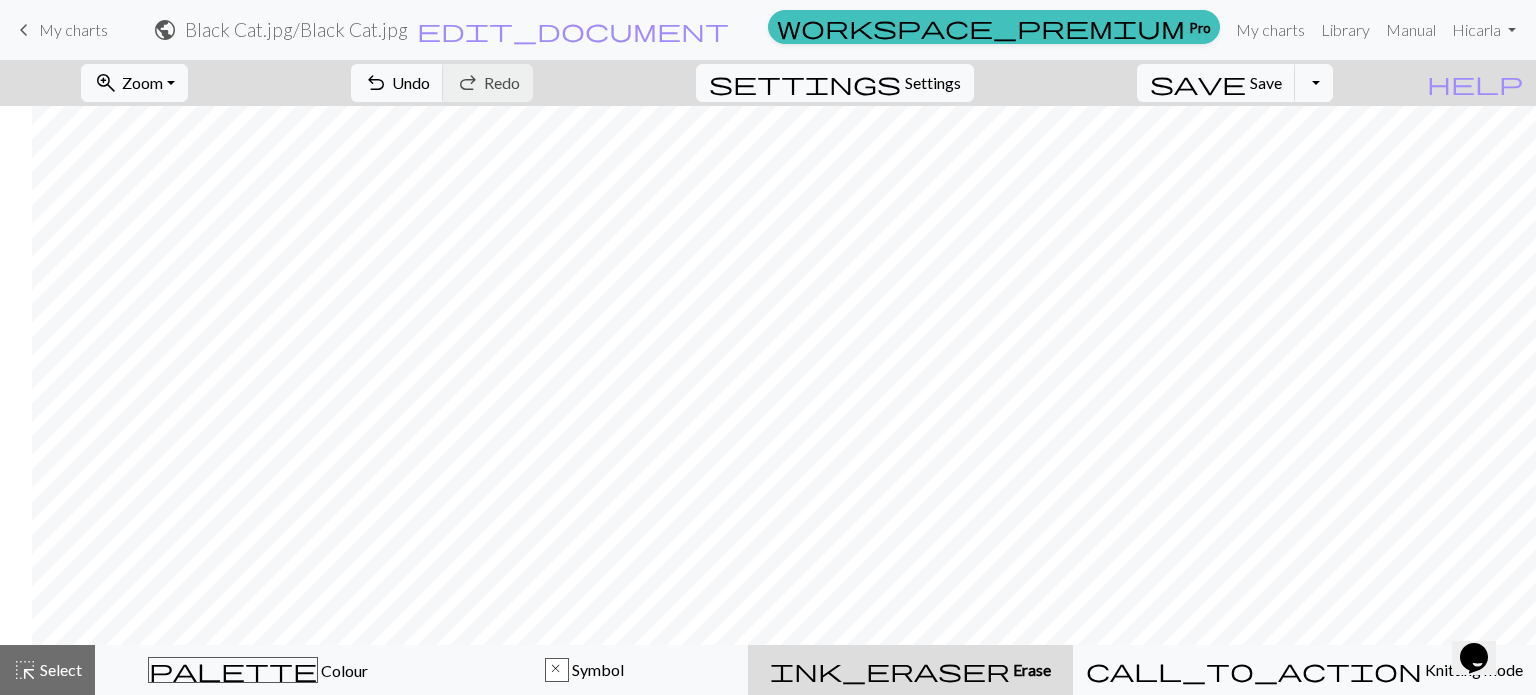 scroll, scrollTop: 3500, scrollLeft: 774, axis: both 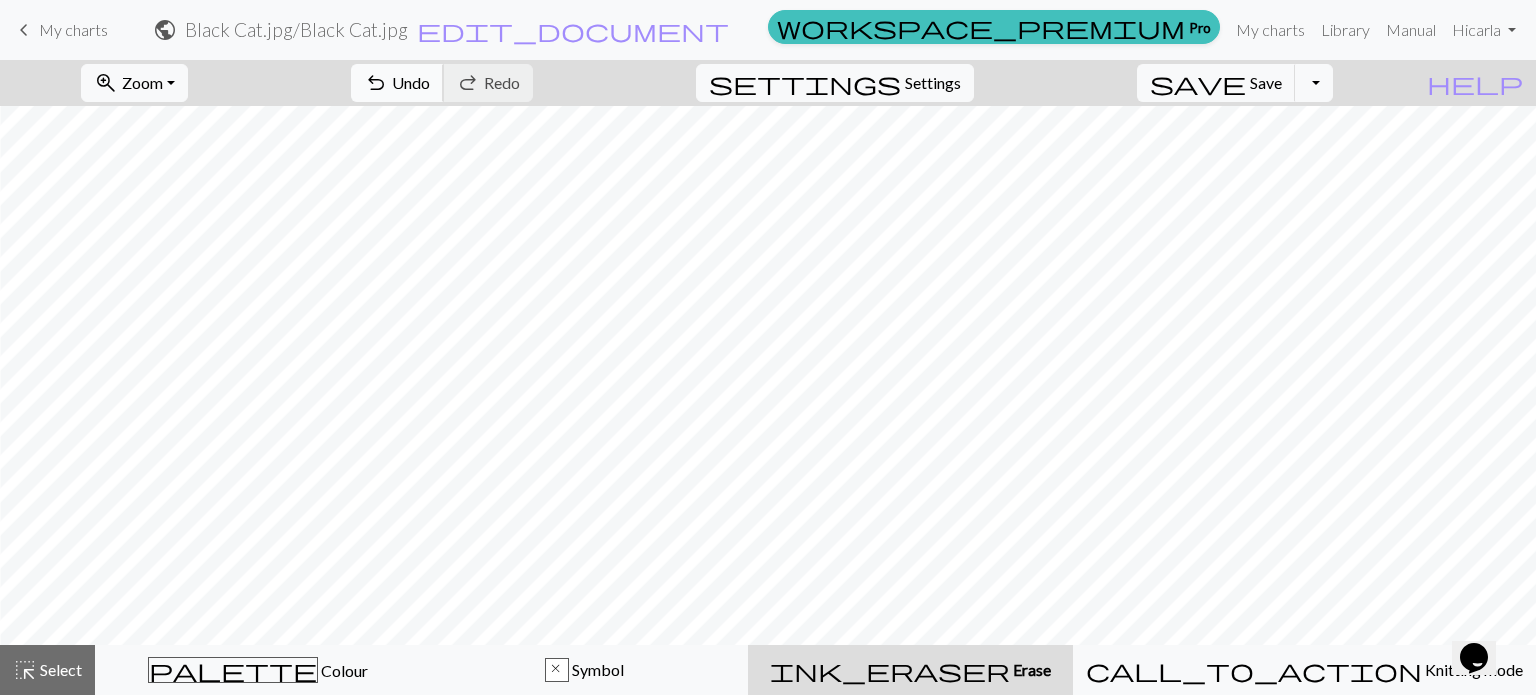 click on "undo" at bounding box center (376, 83) 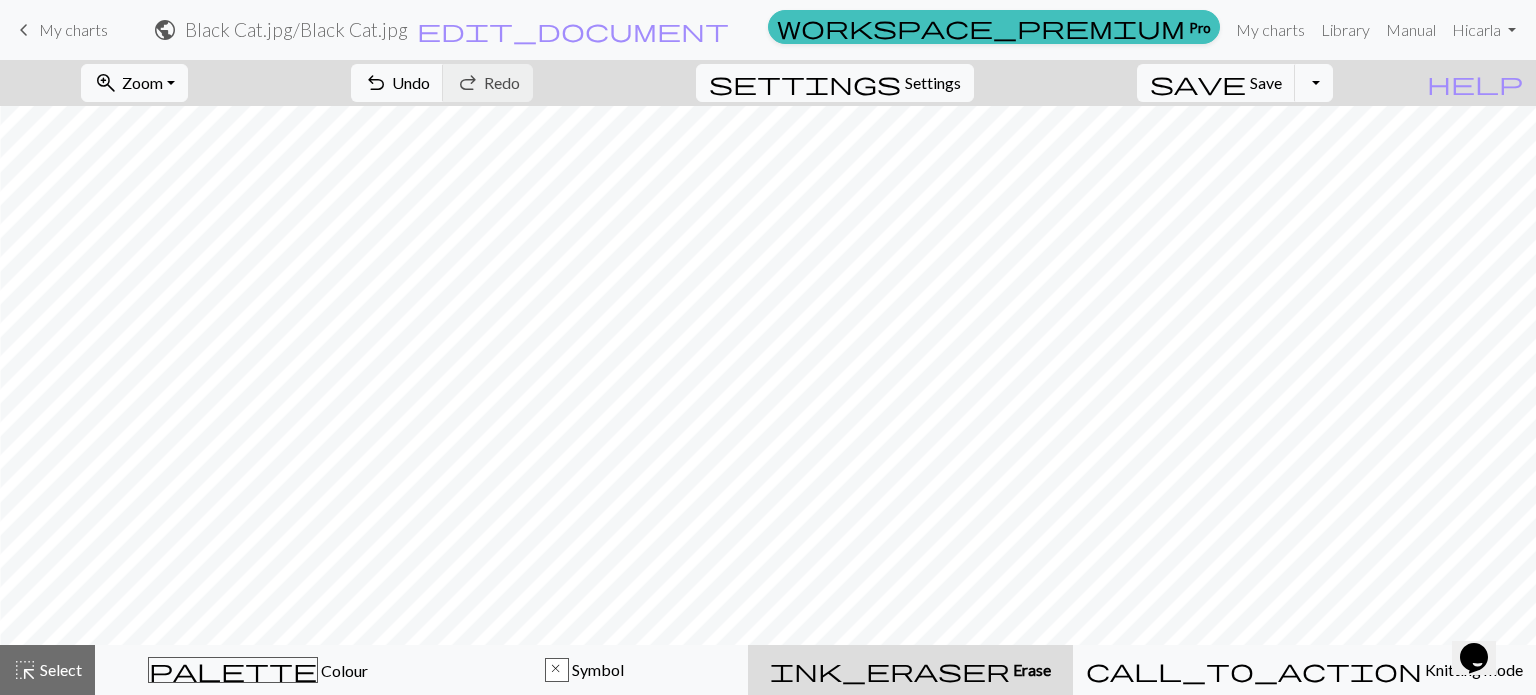scroll, scrollTop: 3400, scrollLeft: 4240, axis: both 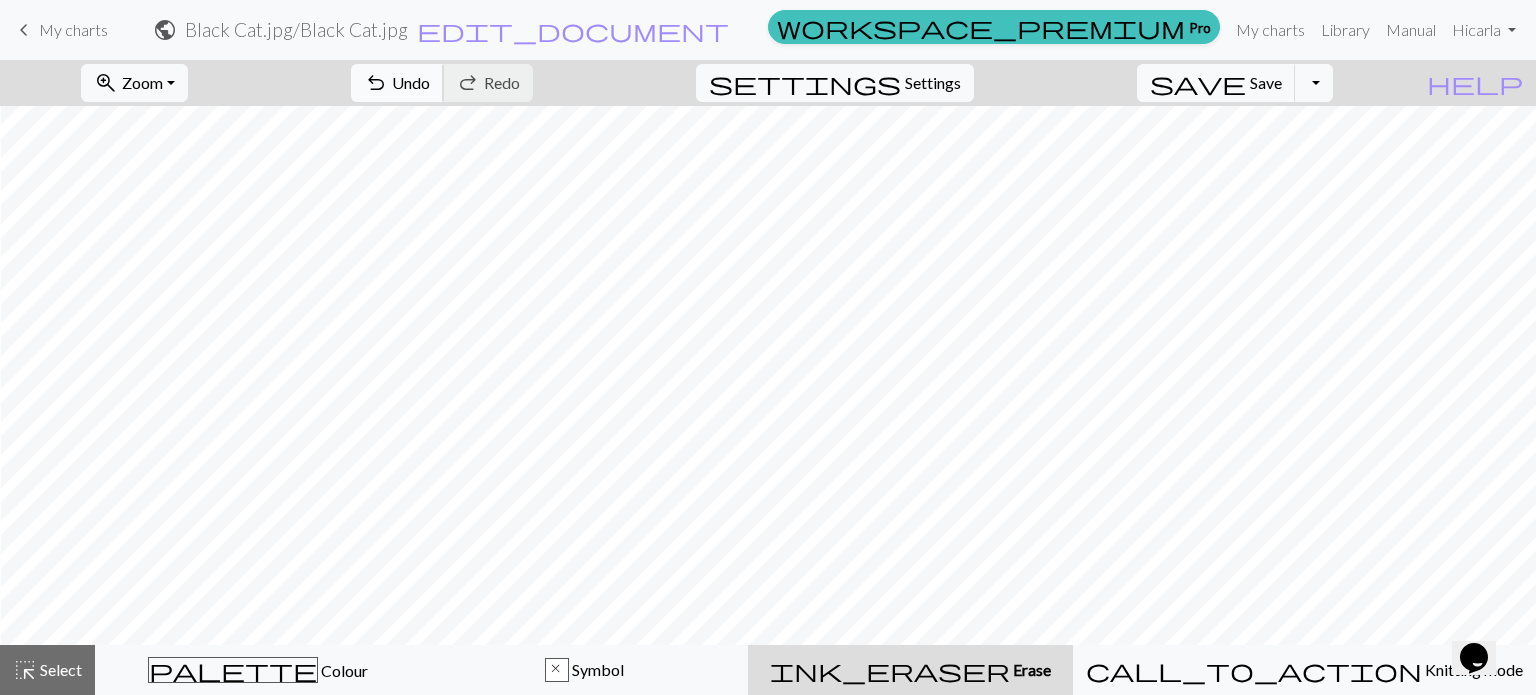 click on "undo" at bounding box center (376, 83) 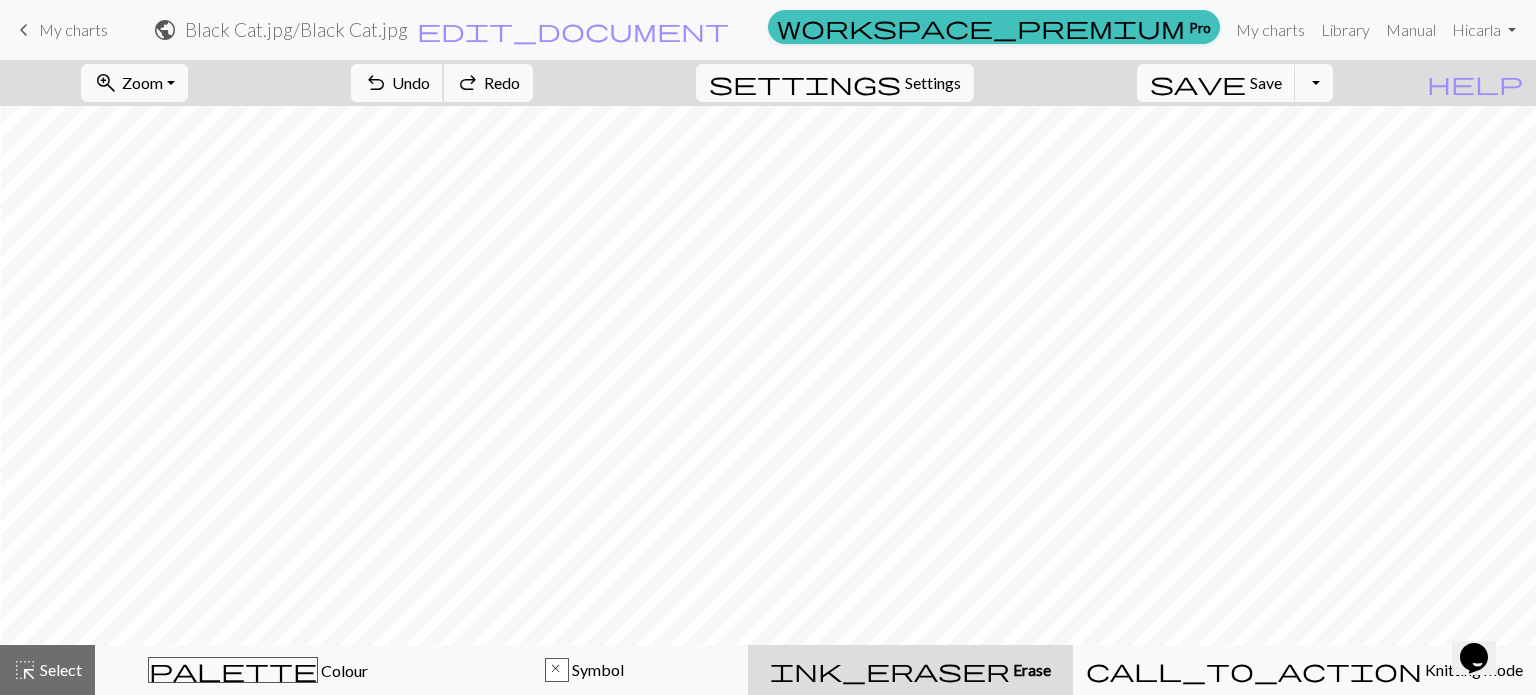 click on "undo" at bounding box center (376, 83) 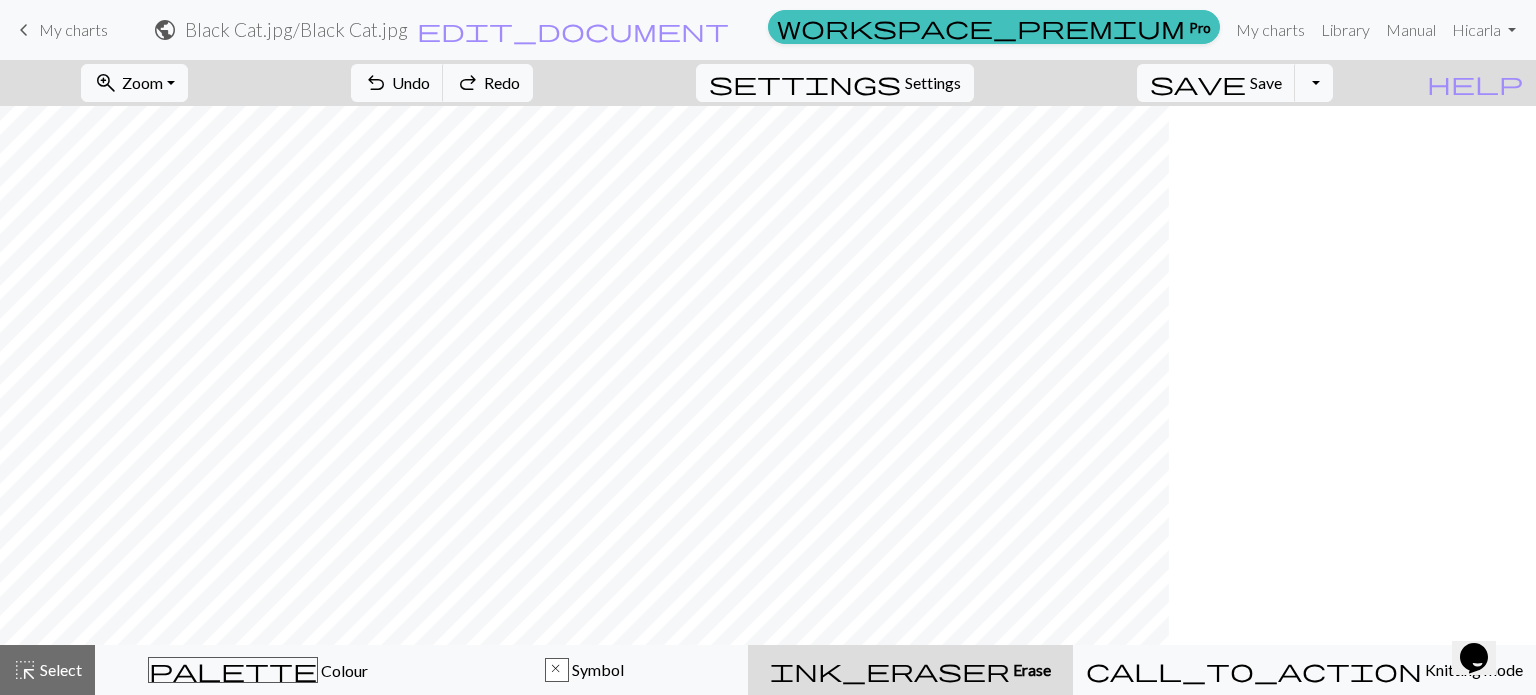 scroll, scrollTop: 3400, scrollLeft: 0, axis: vertical 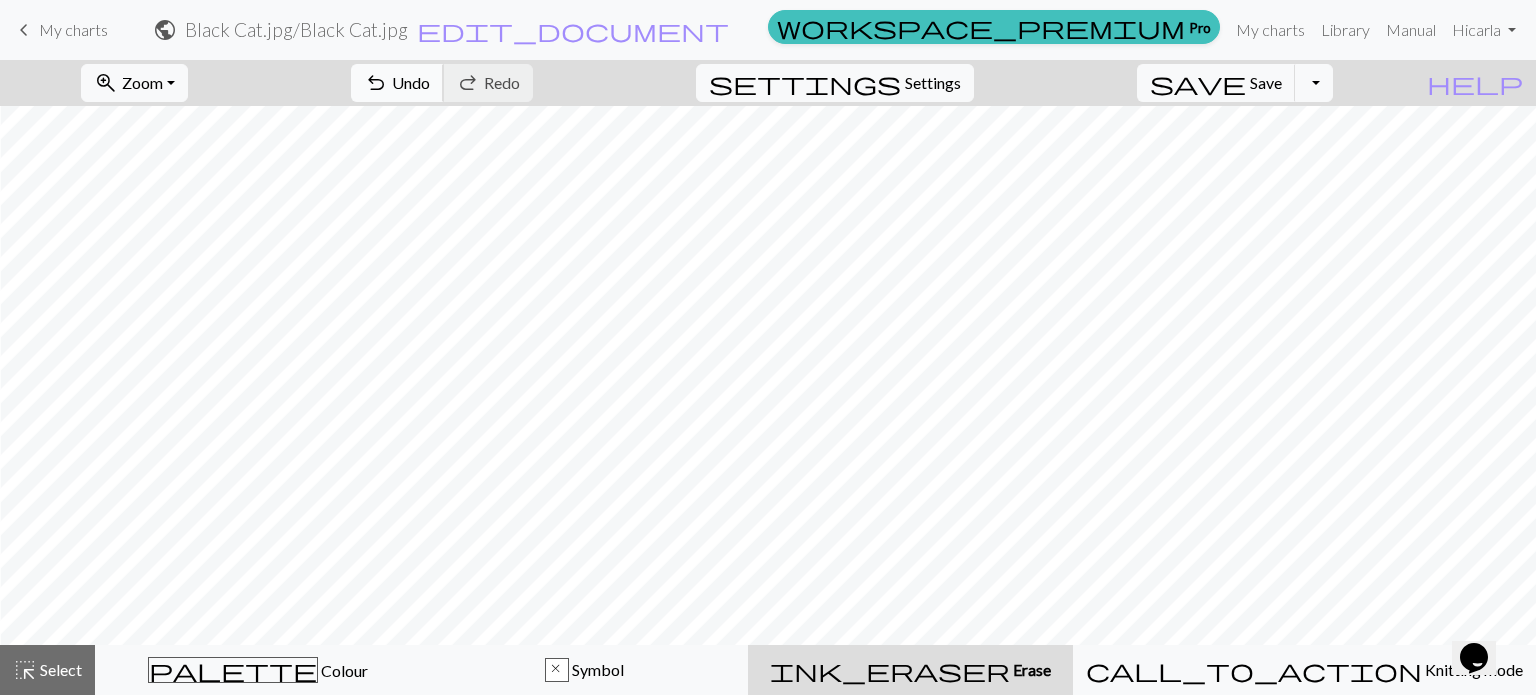 click on "undo Undo Undo" at bounding box center (397, 83) 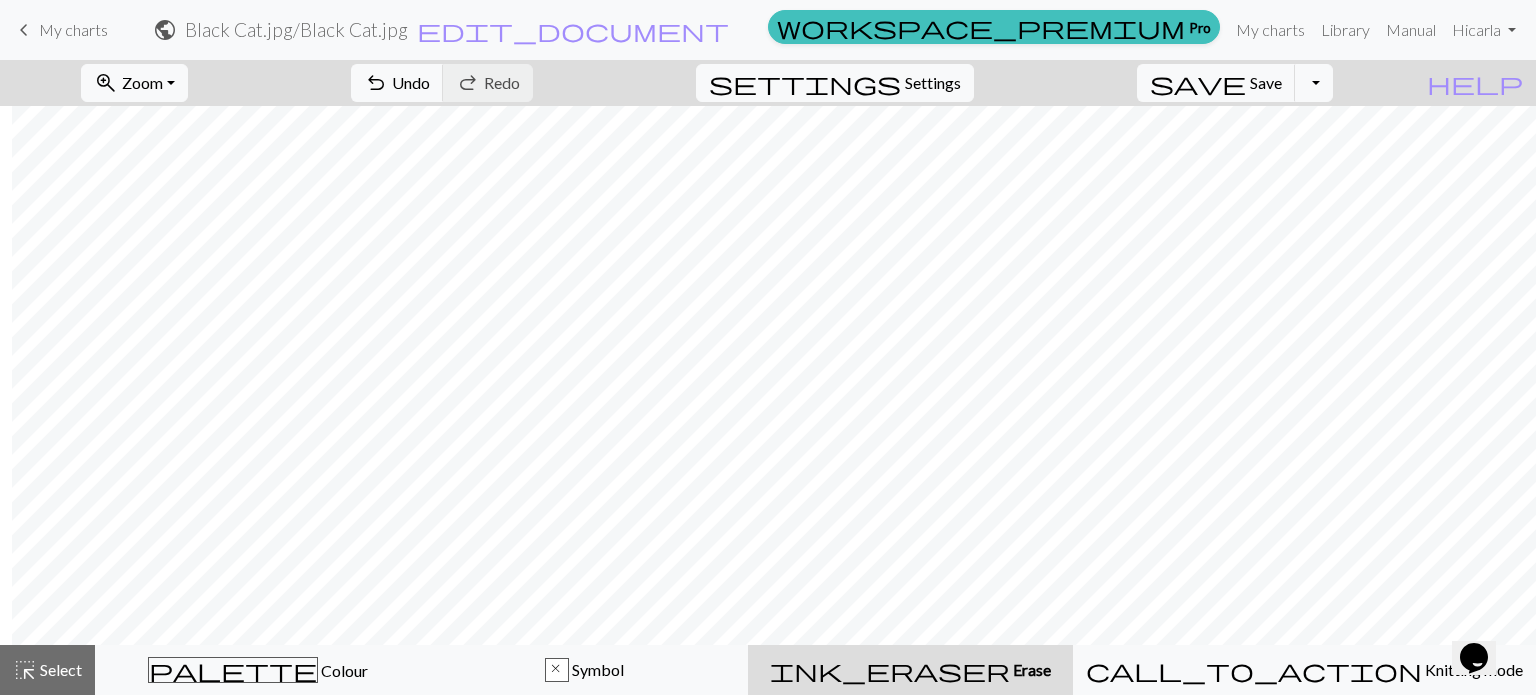 scroll, scrollTop: 3300, scrollLeft: 4296, axis: both 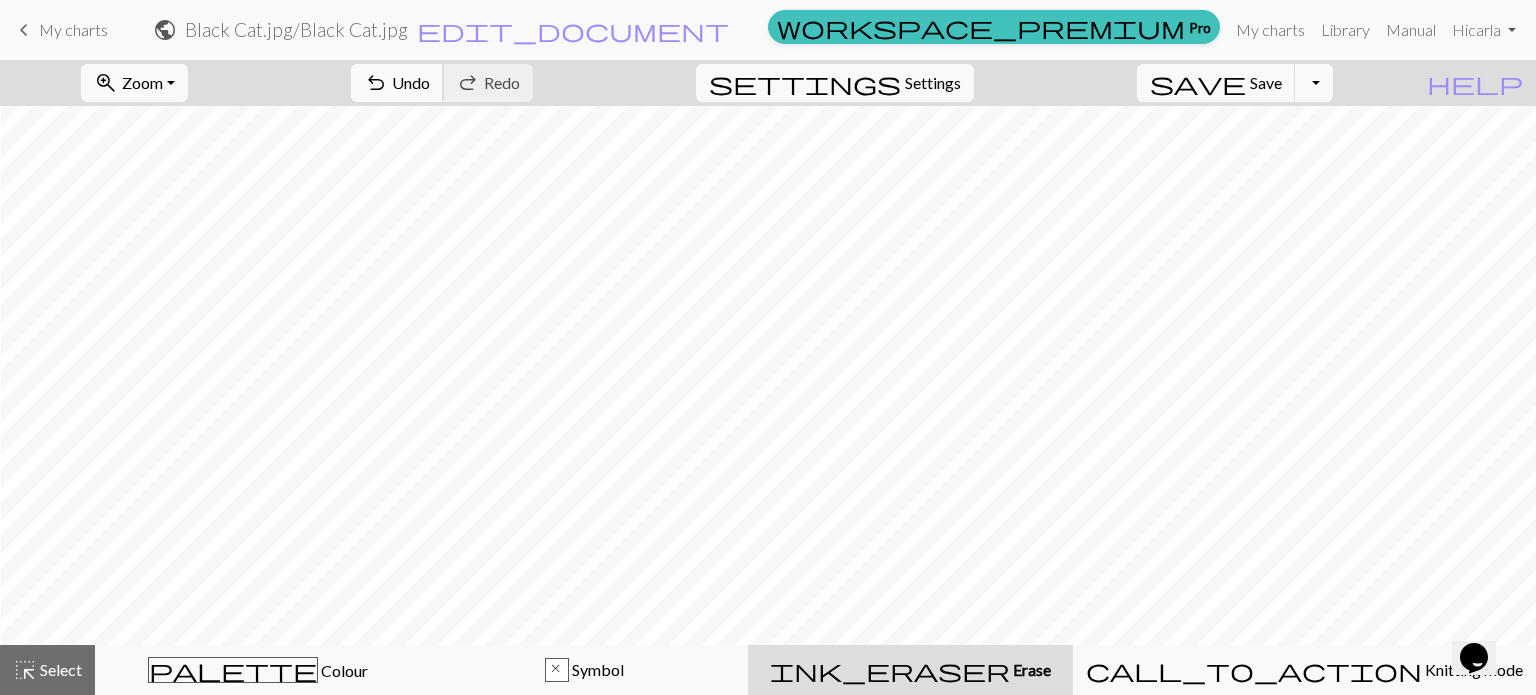 click on "Undo" at bounding box center [411, 82] 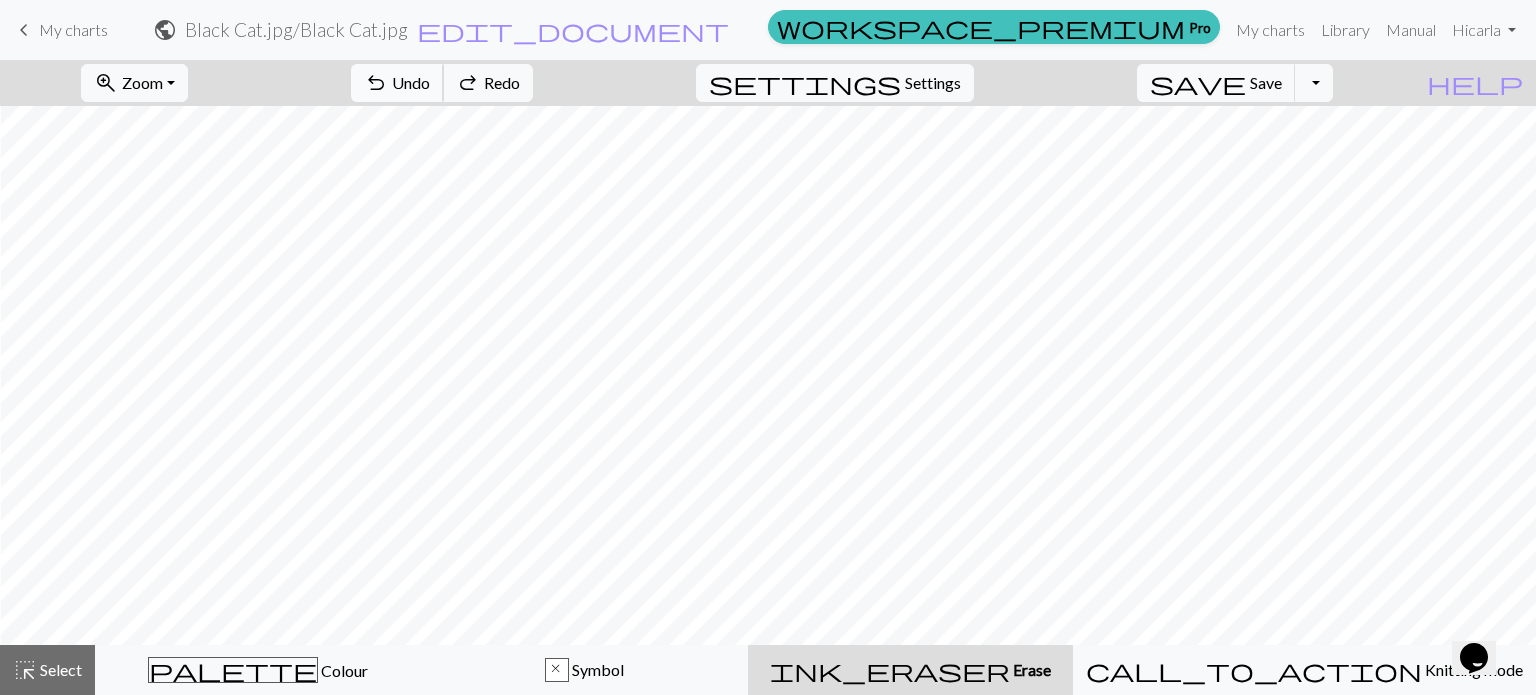 click on "Undo" at bounding box center [411, 82] 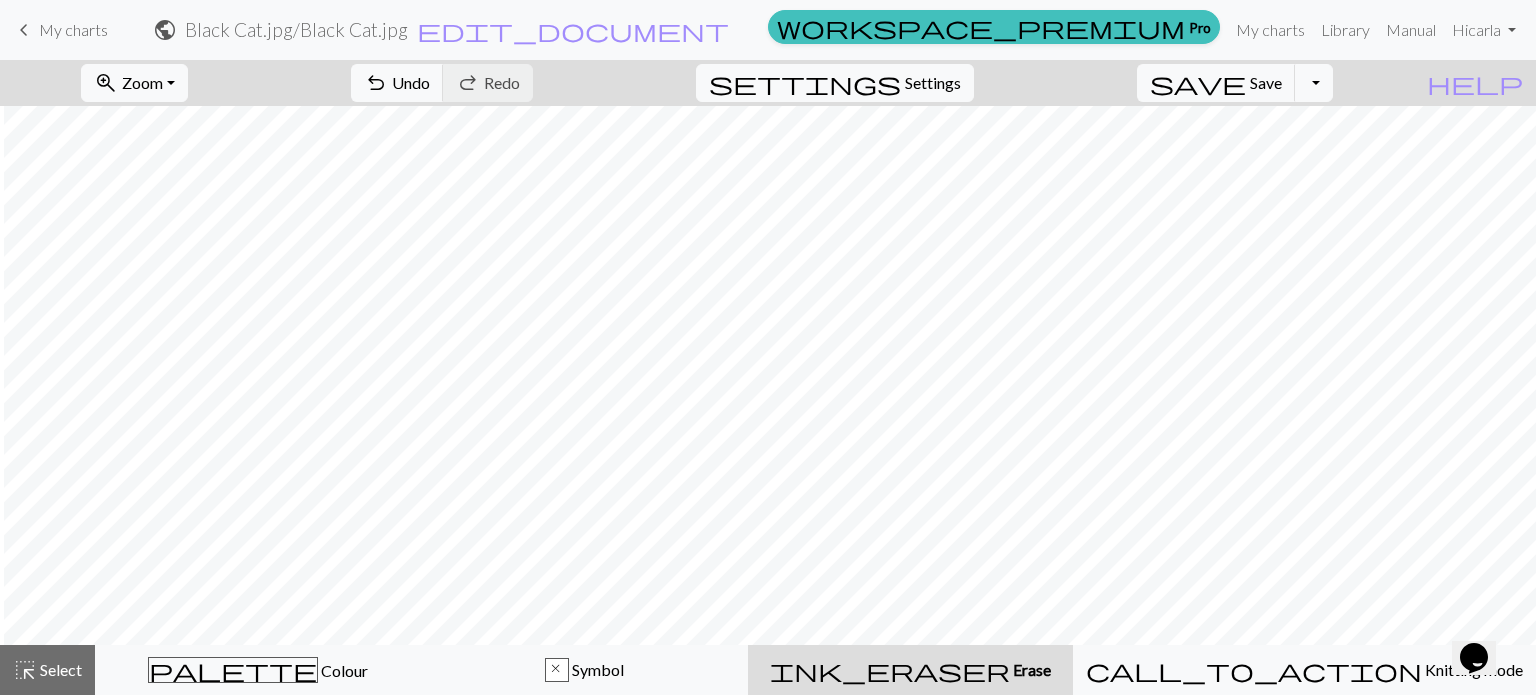 scroll, scrollTop: 3300, scrollLeft: 2000, axis: both 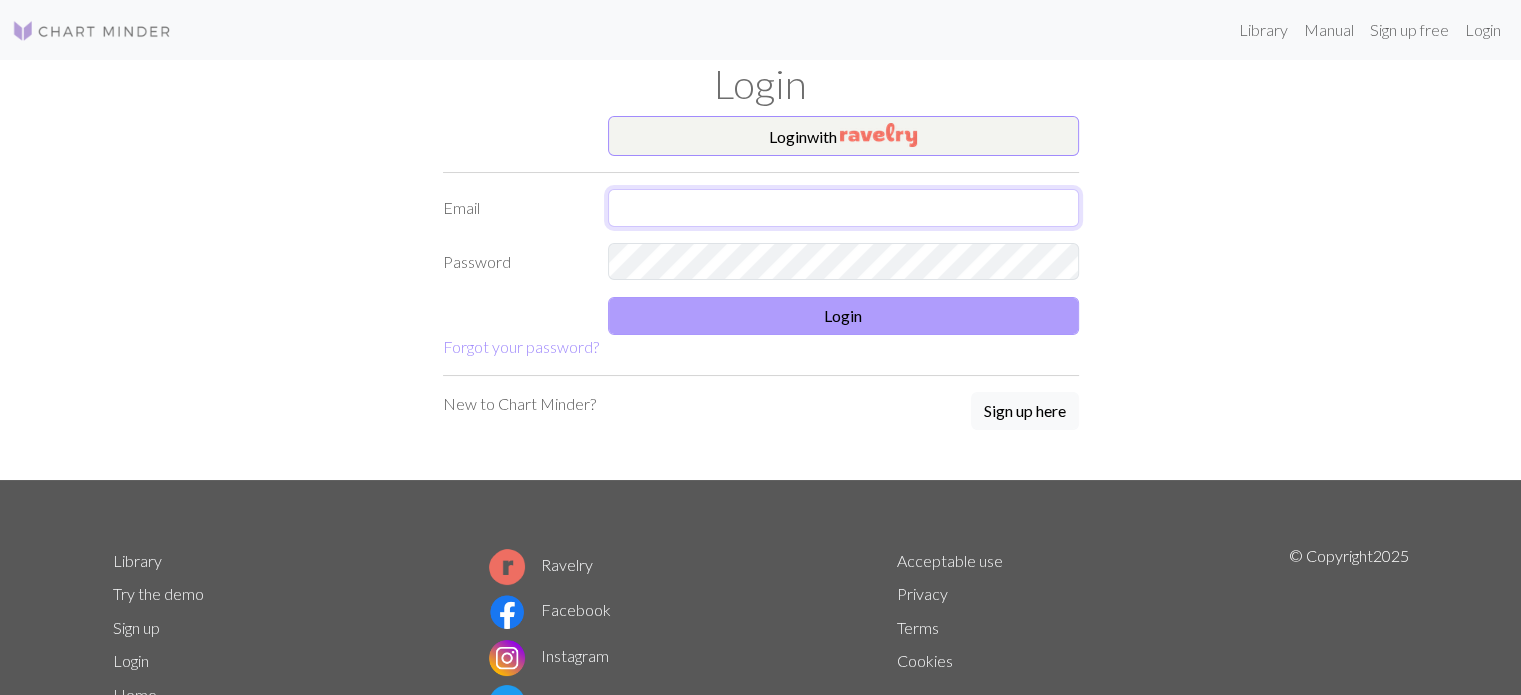type on "carlaescribano014@[EMAIL]" 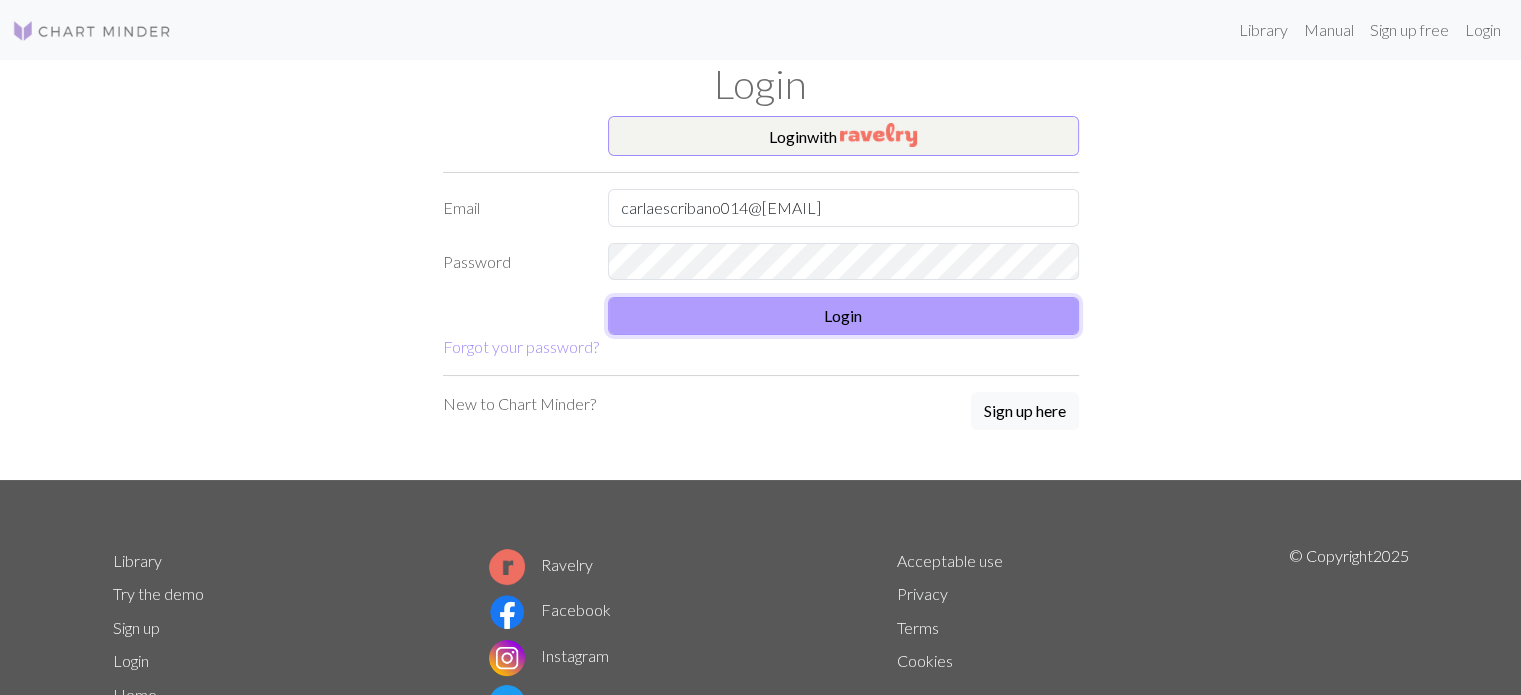 click on "Login" at bounding box center [843, 316] 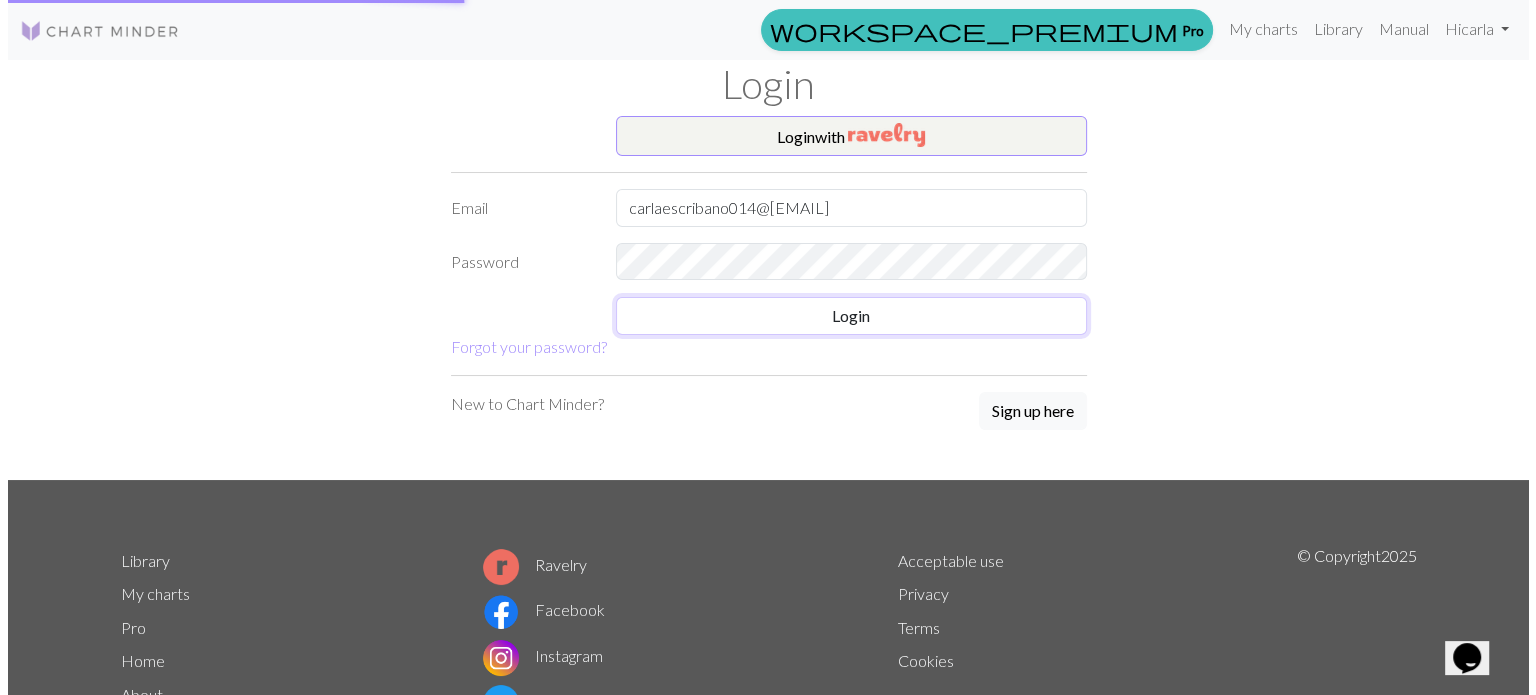 scroll, scrollTop: 0, scrollLeft: 0, axis: both 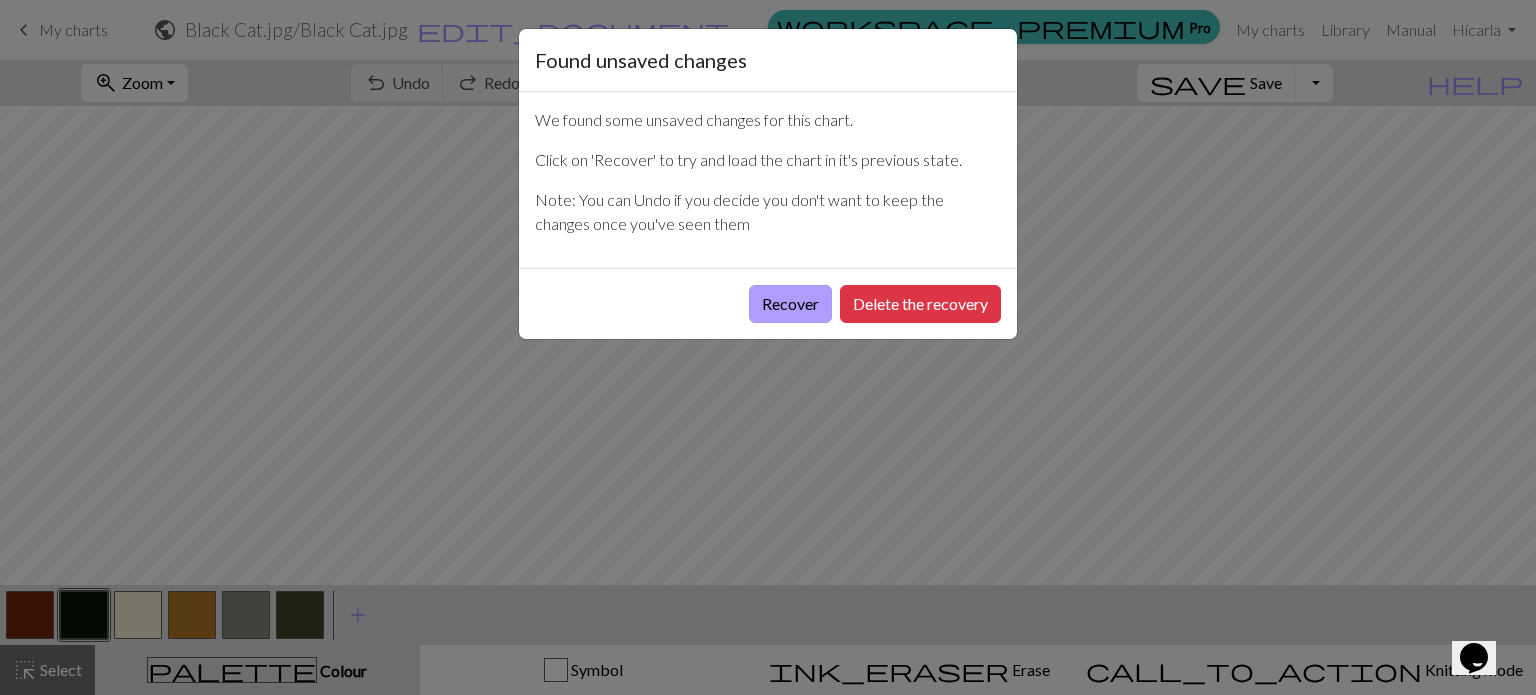 click on "Recover" at bounding box center (790, 304) 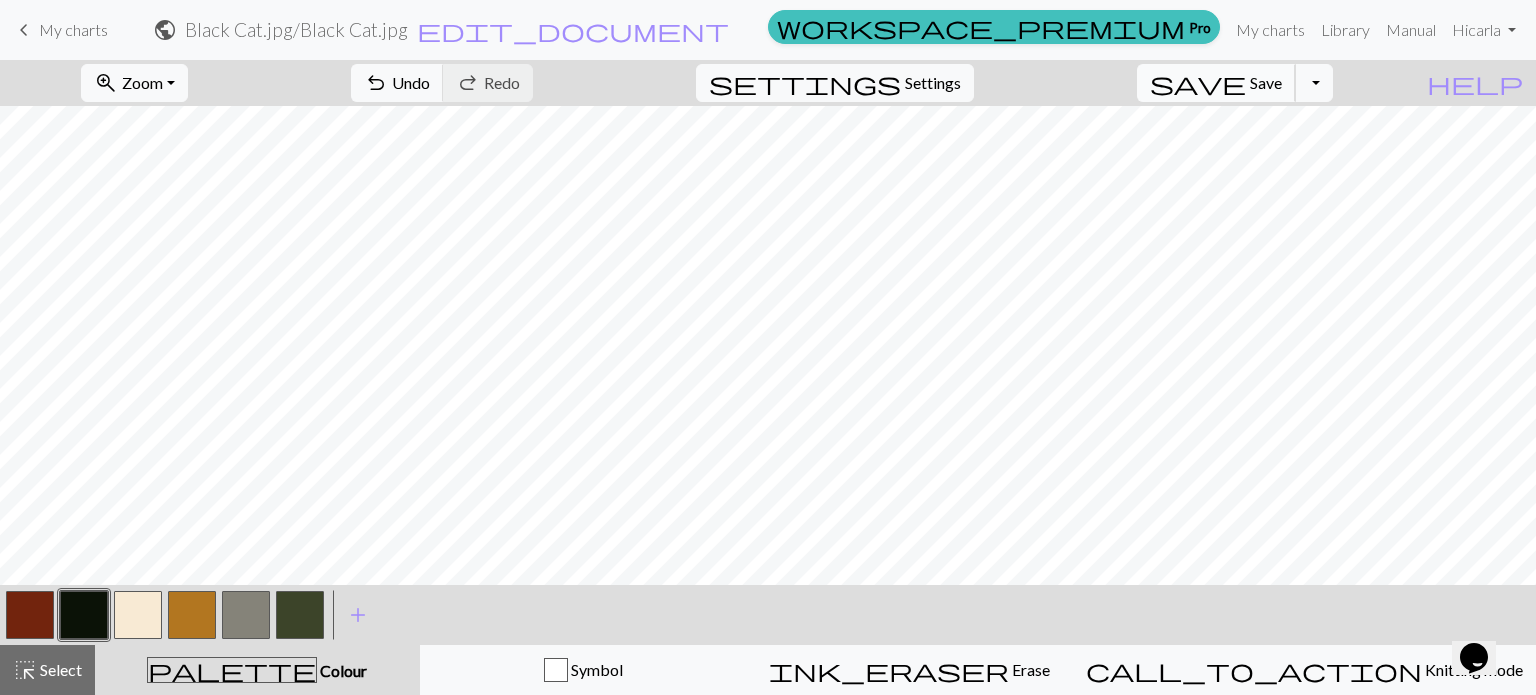 click on "Save" at bounding box center (1266, 82) 